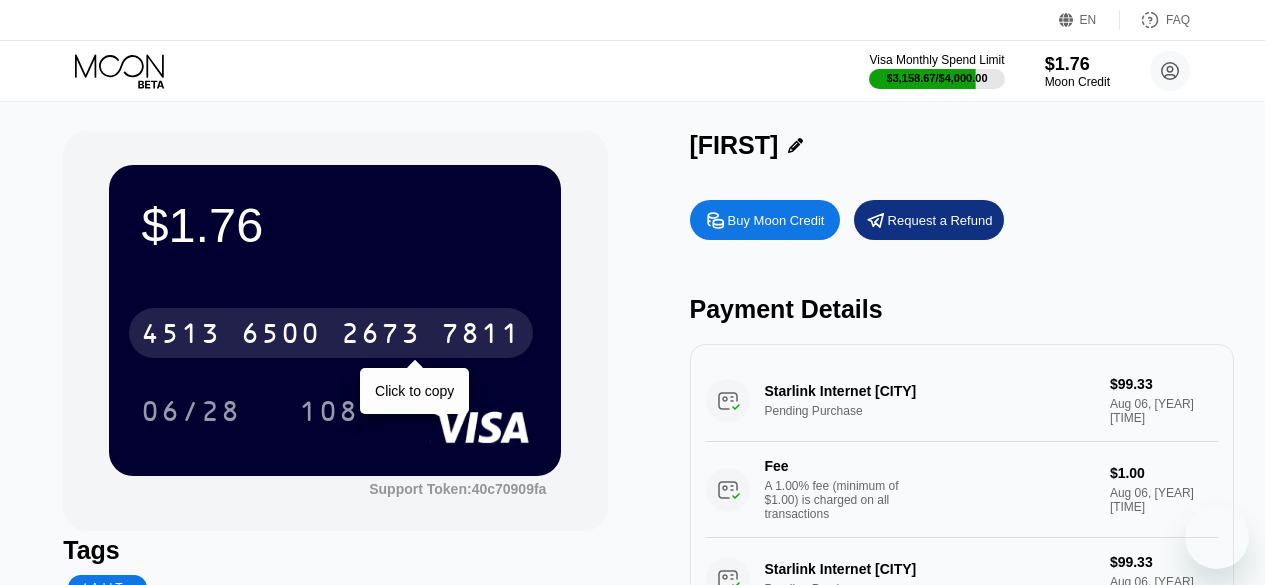 scroll, scrollTop: 0, scrollLeft: 0, axis: both 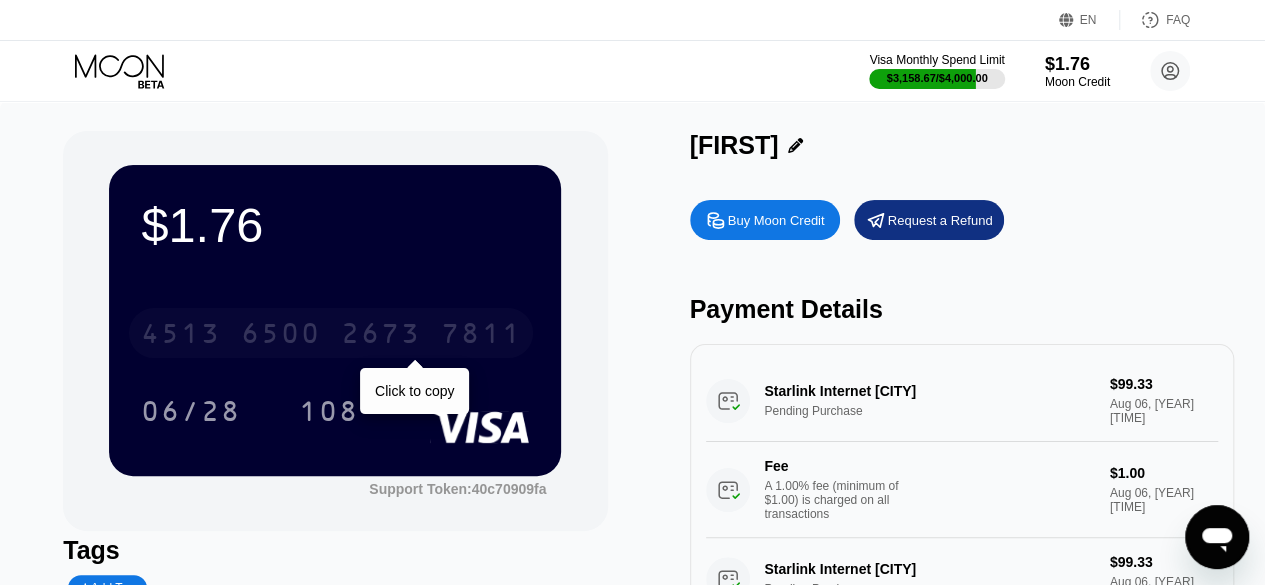 click on "2673" at bounding box center (381, 336) 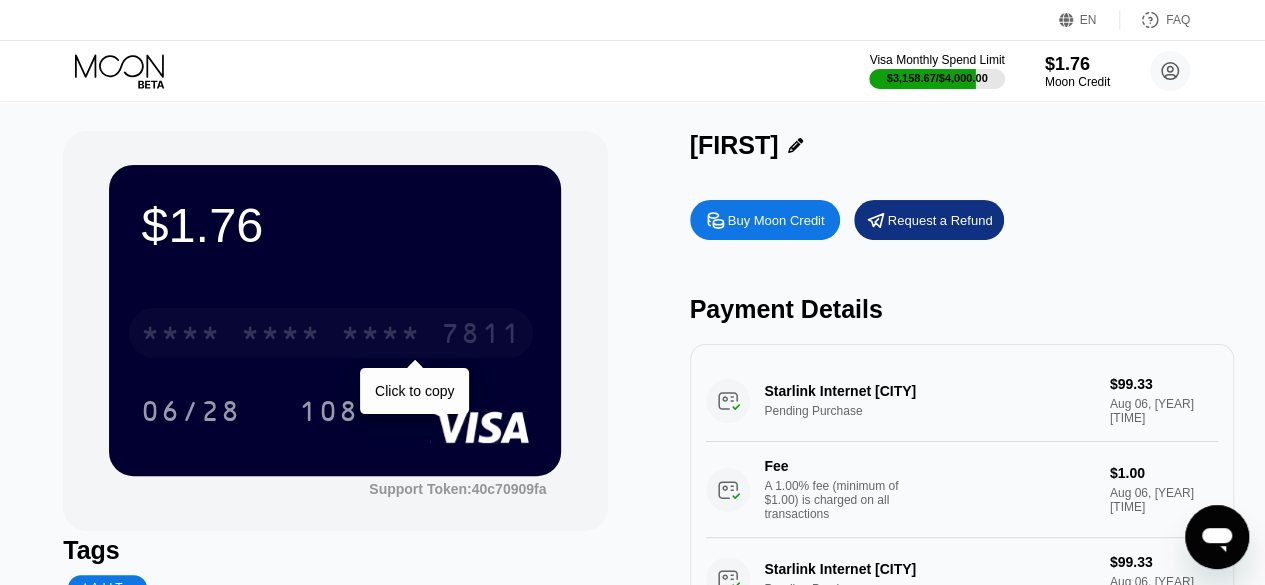 click on "* * * *" at bounding box center [381, 336] 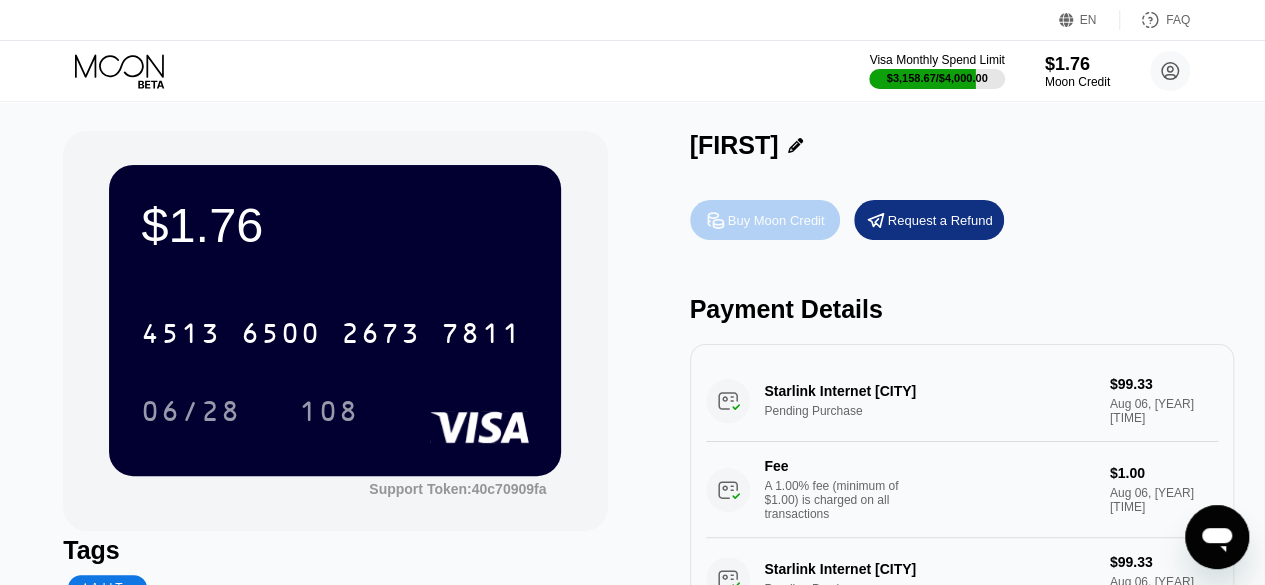 click on "Buy Moon Credit" at bounding box center (765, 220) 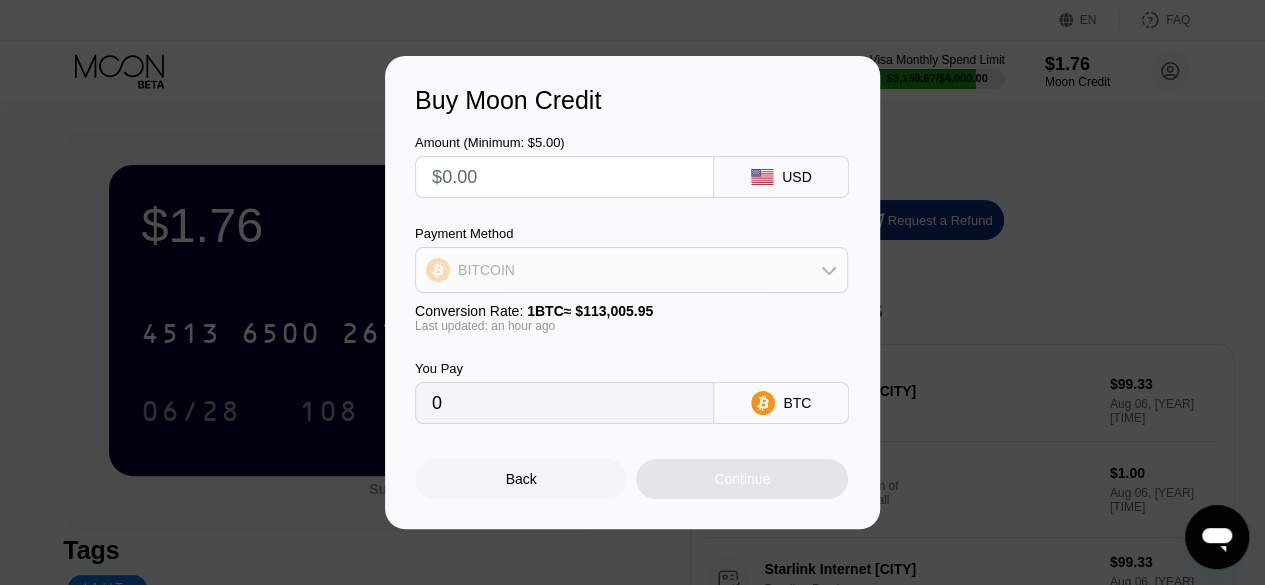 click on "BITCOIN" at bounding box center [631, 270] 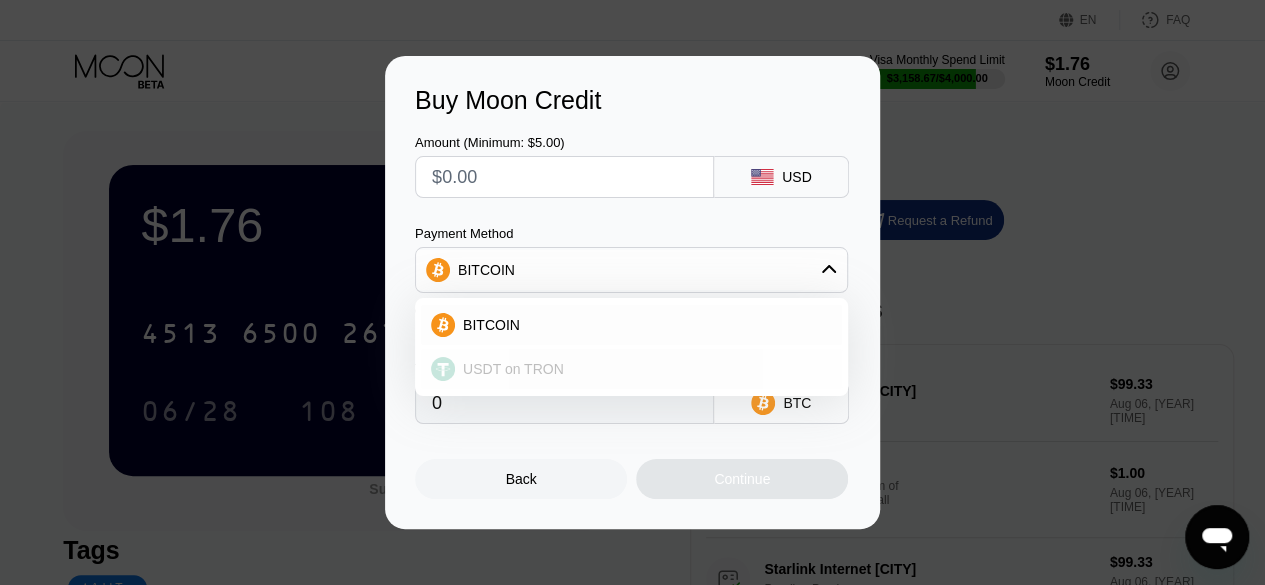 click on "USDT on TRON" at bounding box center [643, 369] 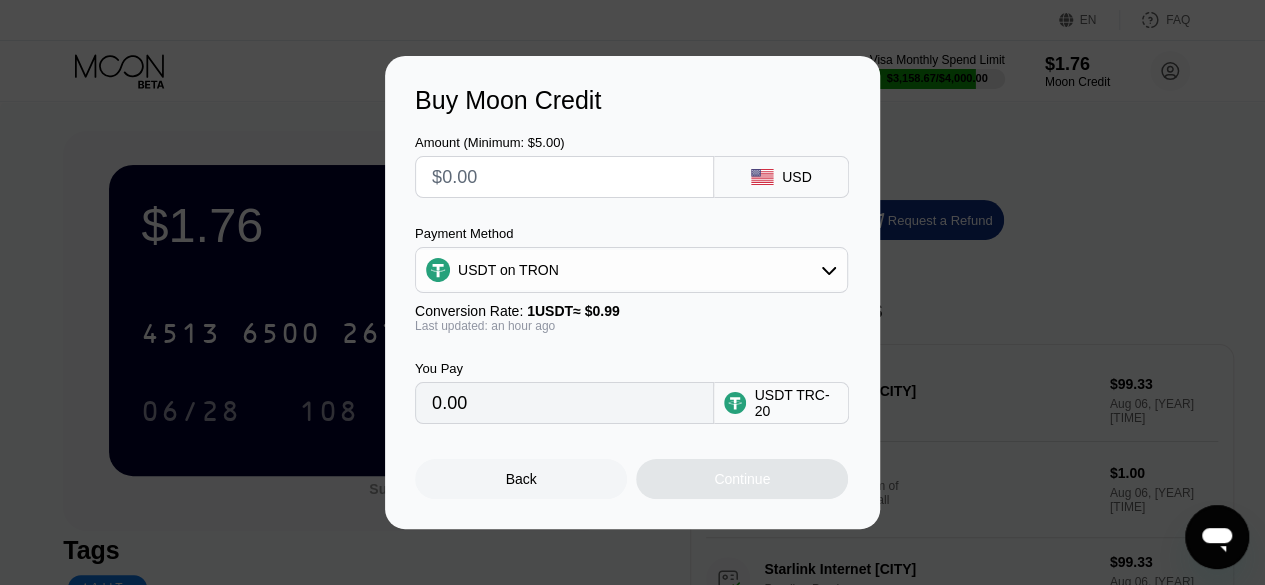 click at bounding box center [564, 177] 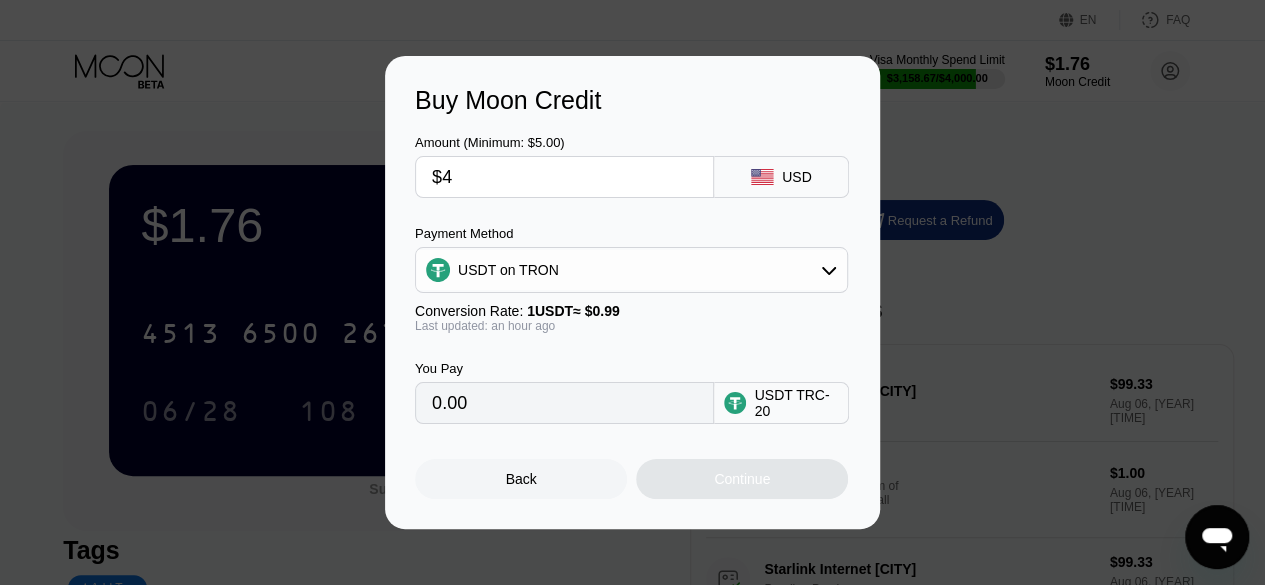 type on "4.04" 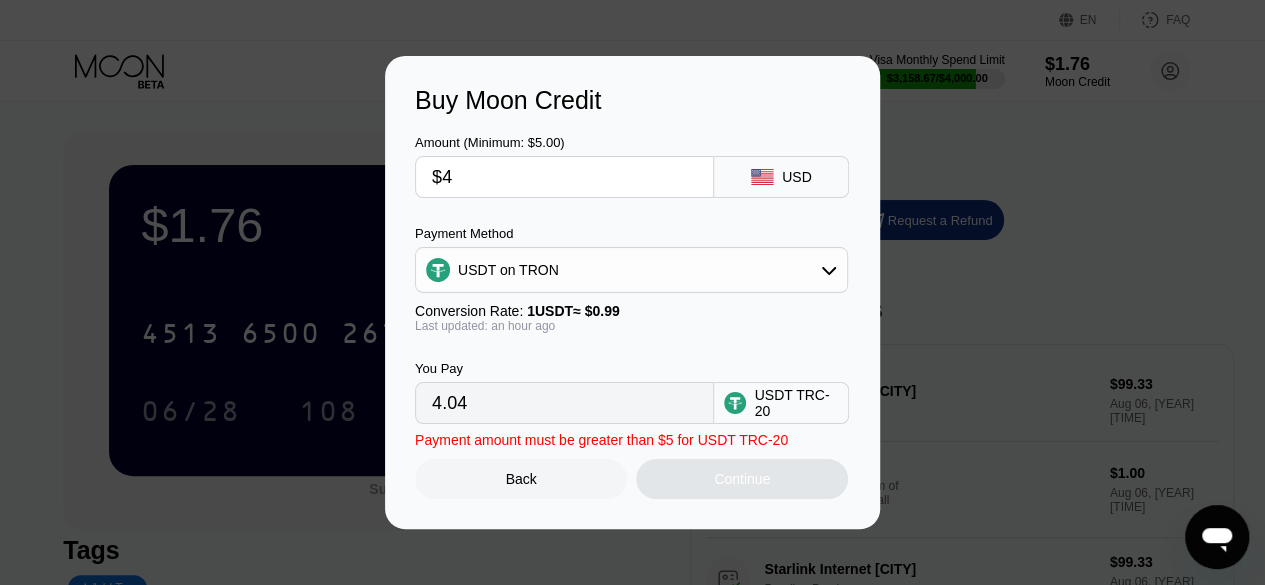 type on "$40" 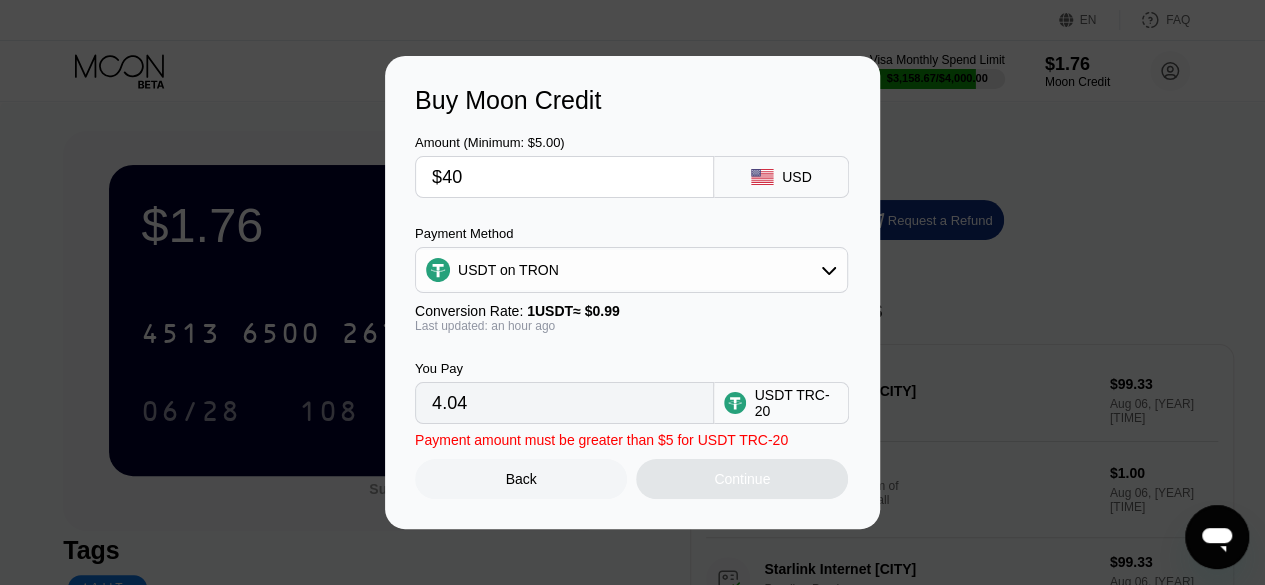 type on "40.40" 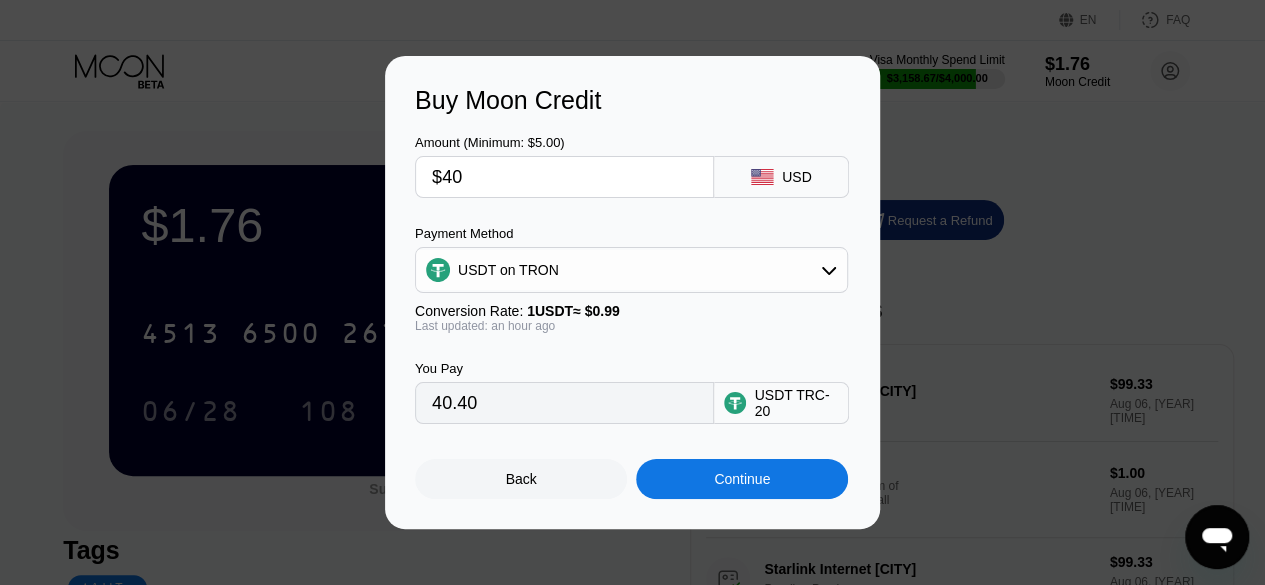 type on "$400" 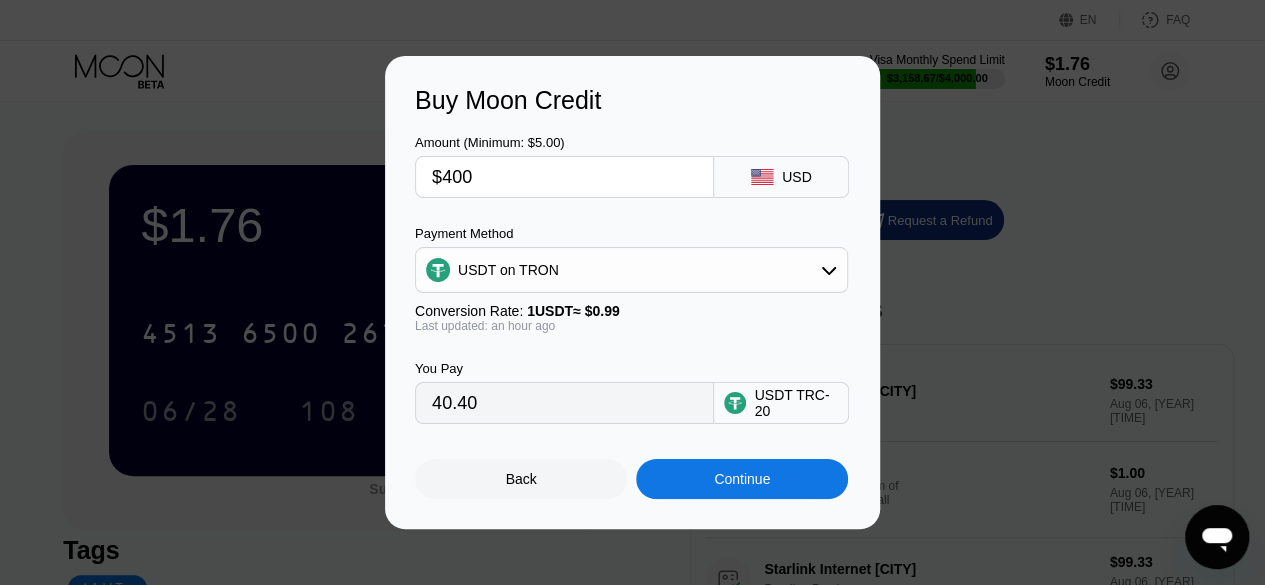 type on "404.04" 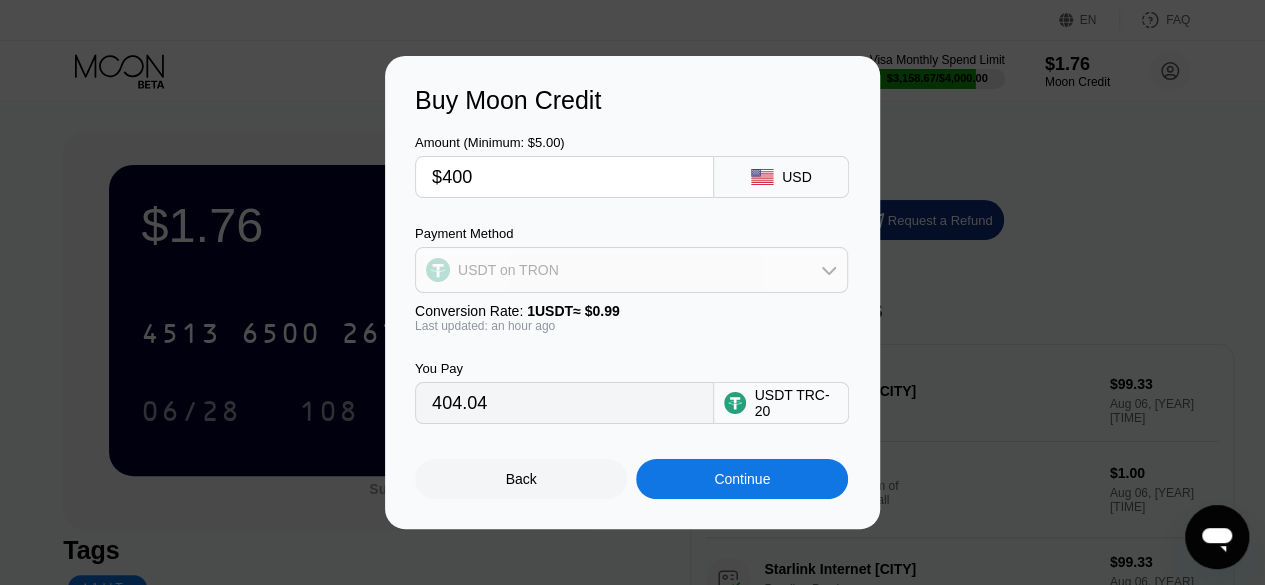 click on "USDT on TRON" at bounding box center (508, 270) 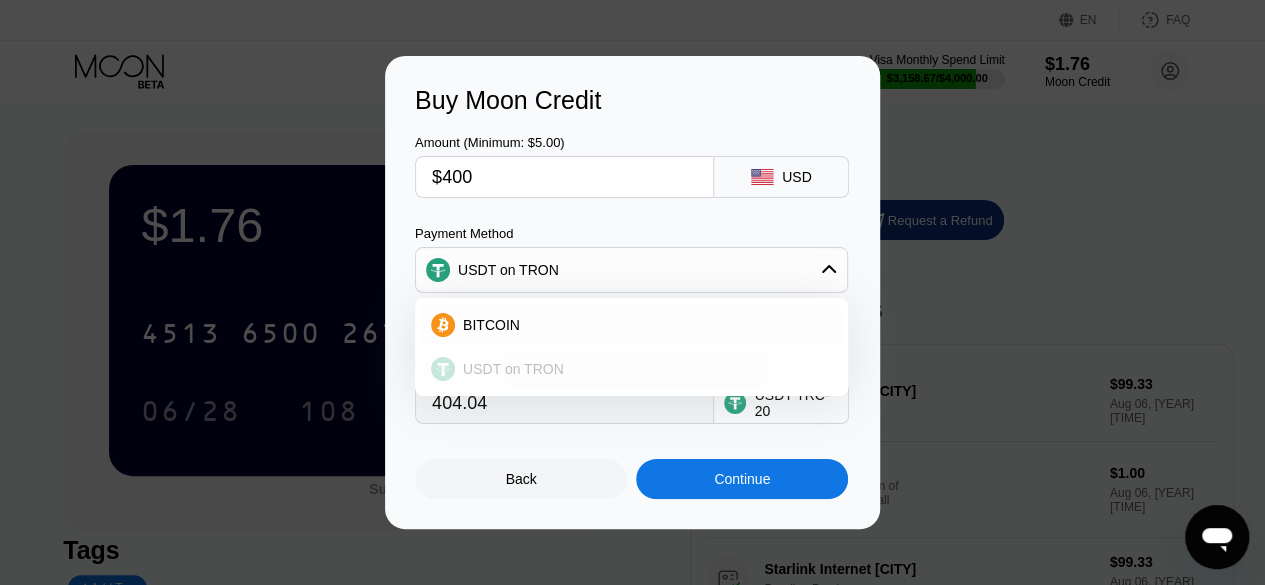 click on "USDT on TRON" at bounding box center (513, 369) 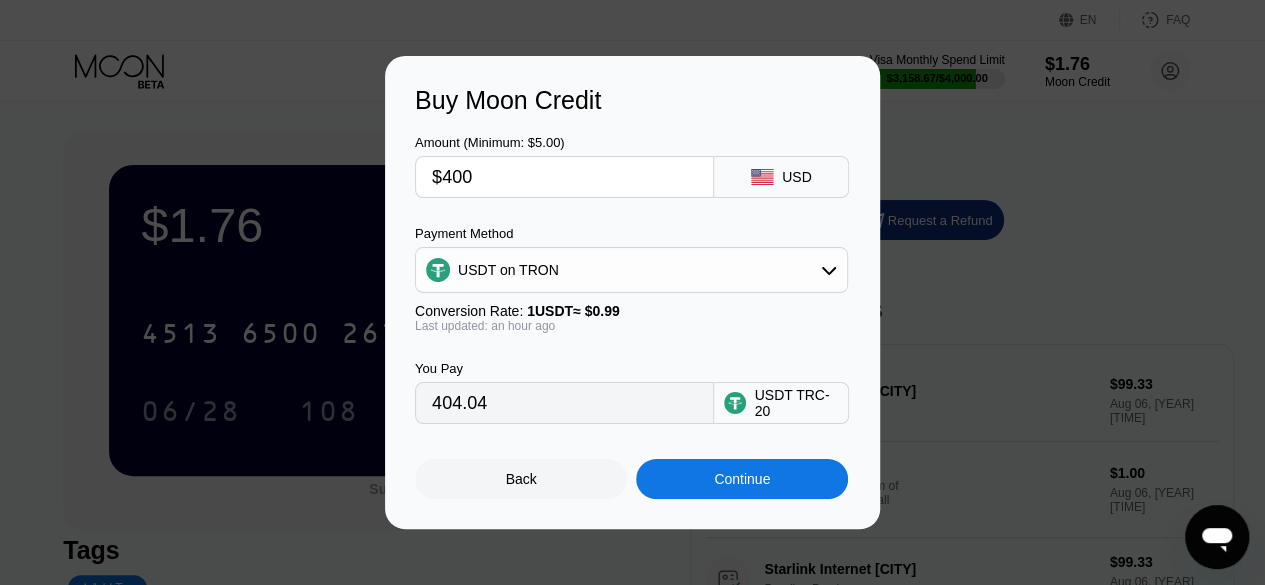 click on "$400" at bounding box center (564, 177) 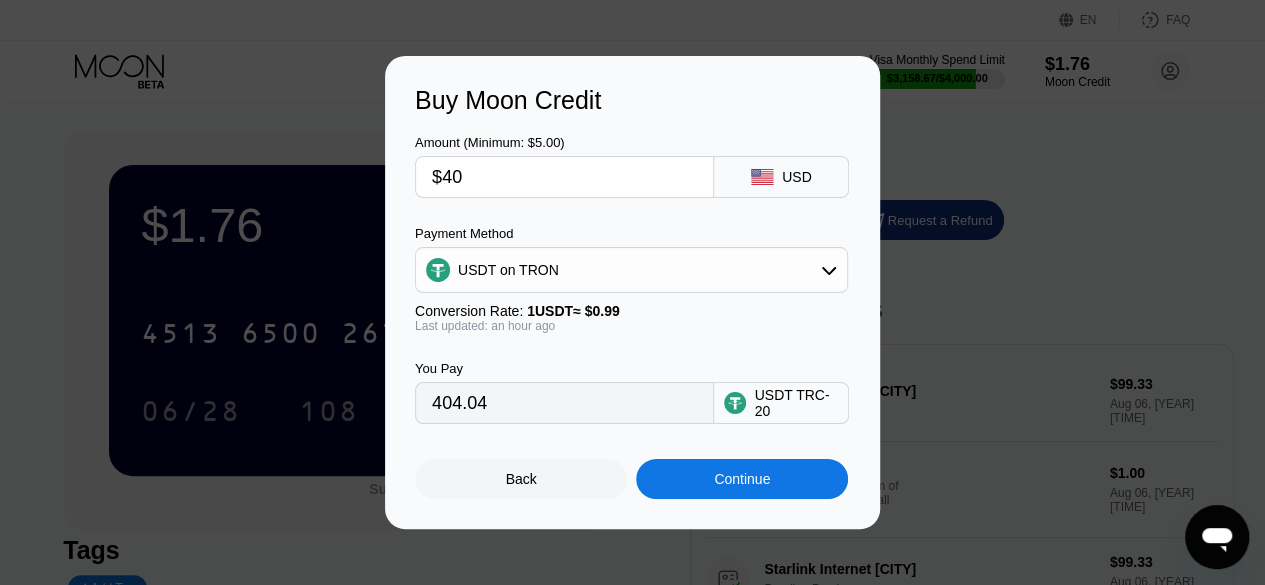 type on "40.40" 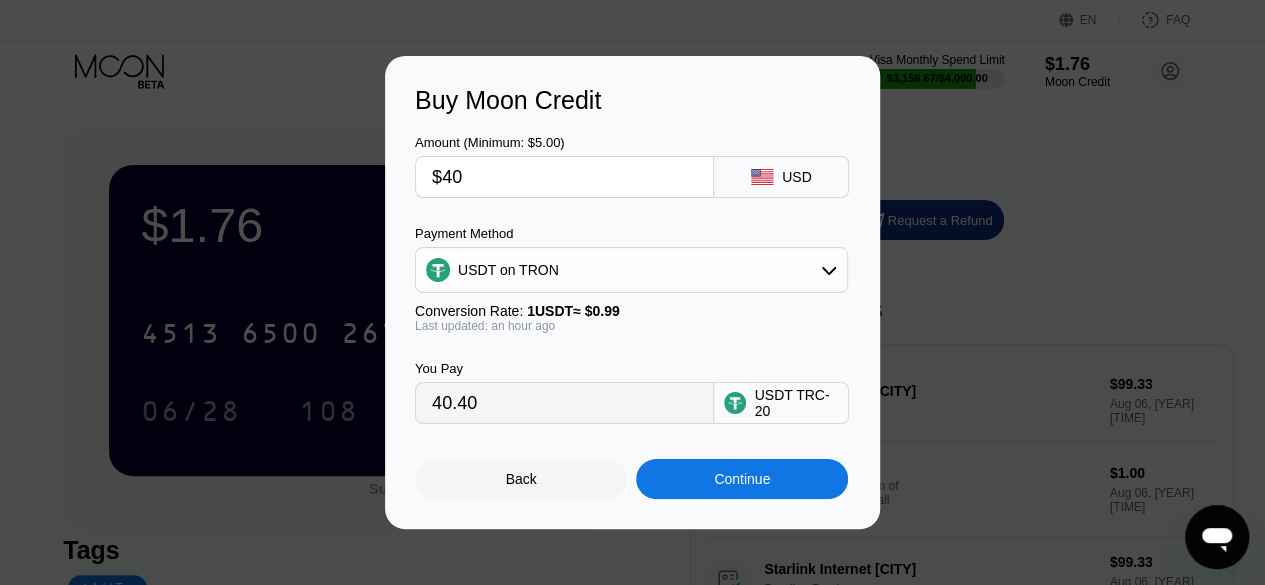 type on "$404" 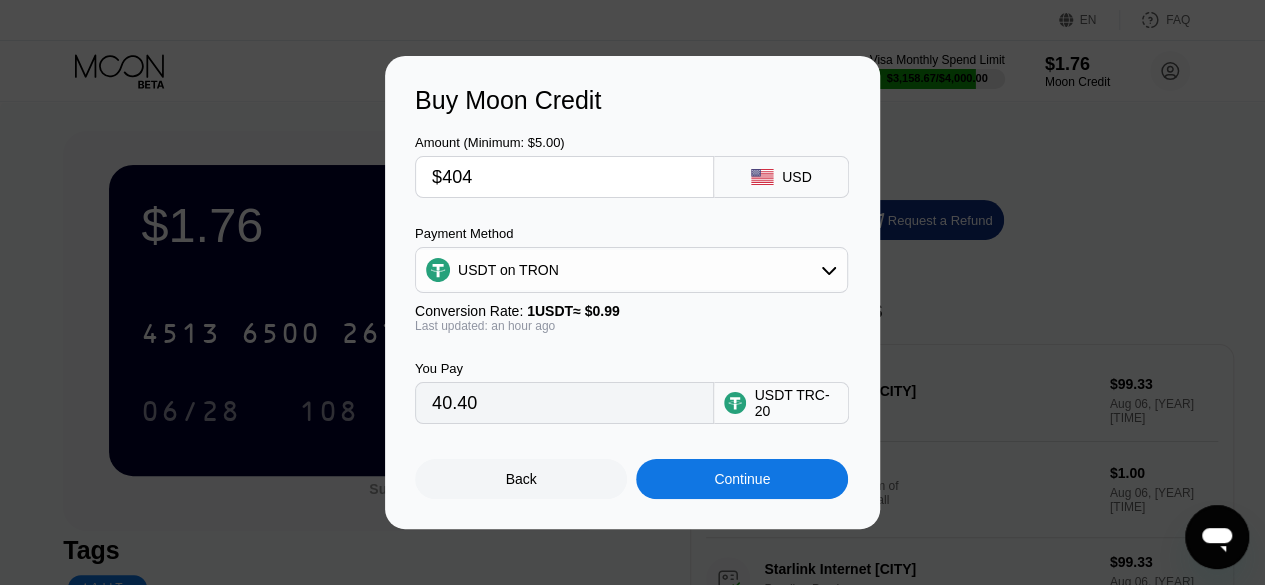 type on "408.08" 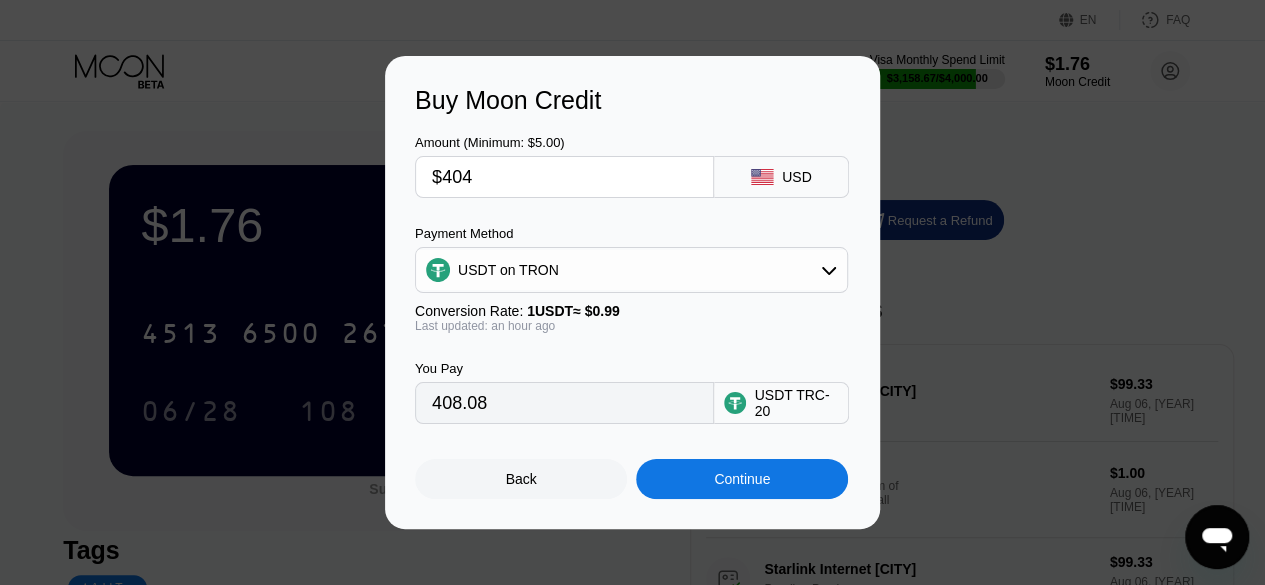 type on "$404" 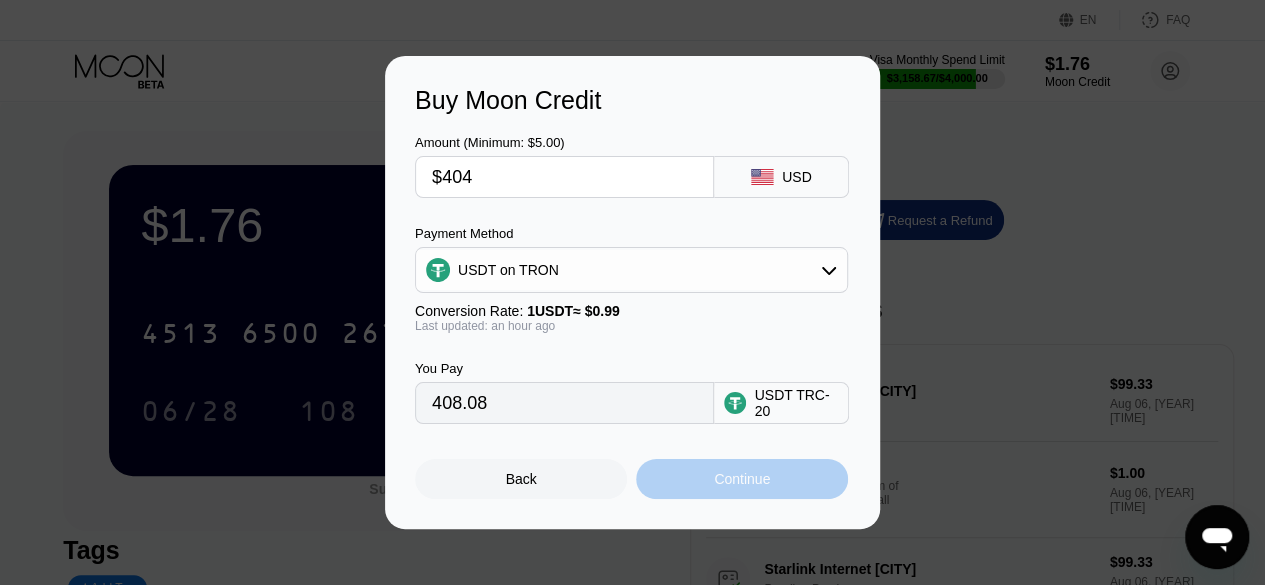 click on "Continue" at bounding box center [742, 479] 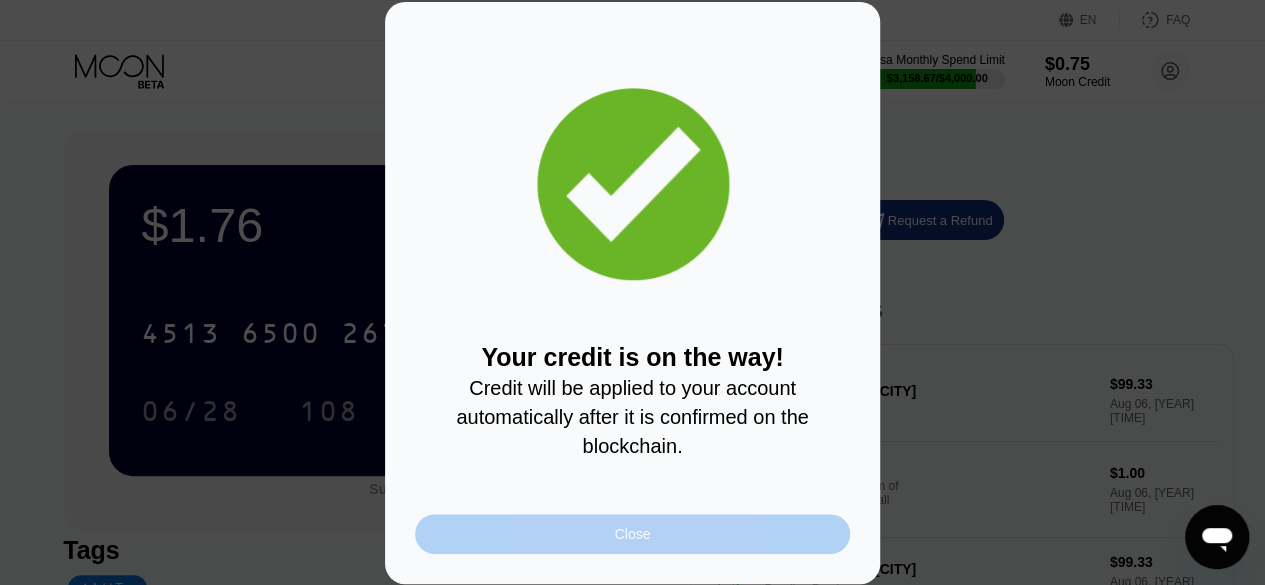 drag, startPoint x: 740, startPoint y: 501, endPoint x: 732, endPoint y: 540, distance: 39.812057 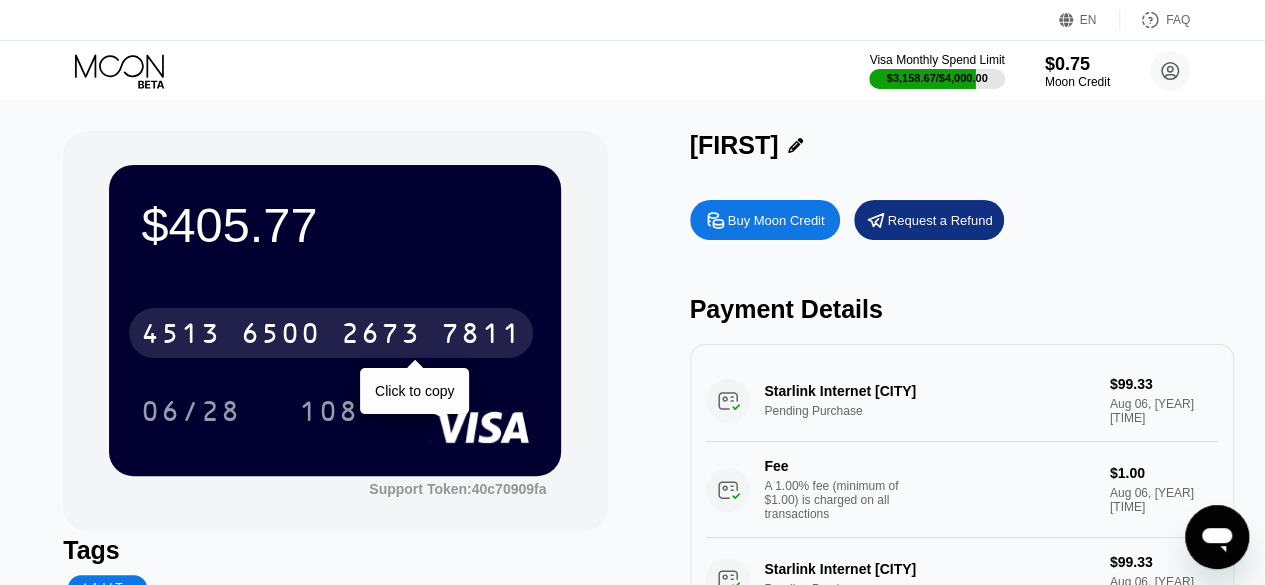drag, startPoint x: 395, startPoint y: 363, endPoint x: 394, endPoint y: 350, distance: 13.038404 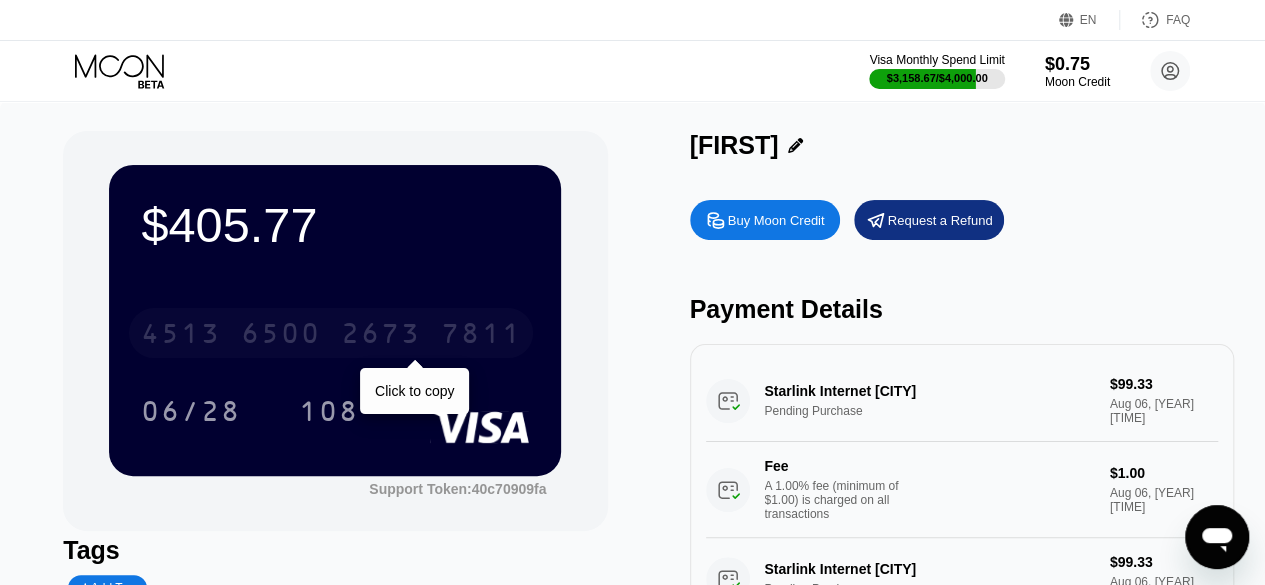 click on "2673" at bounding box center [381, 336] 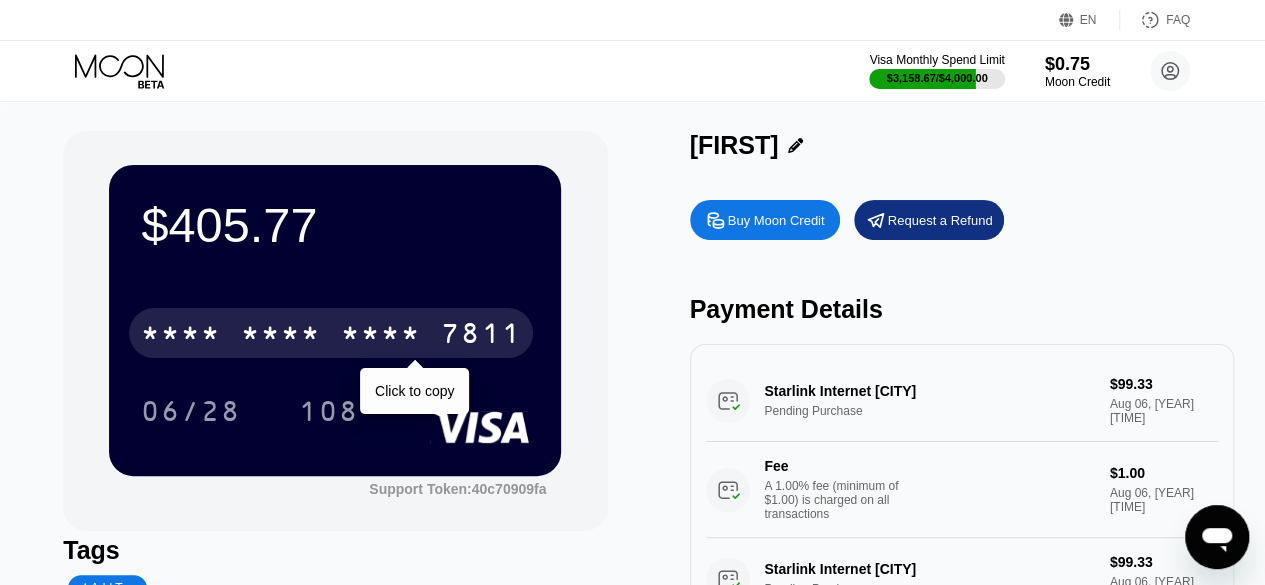 click on "* * * * * * * * * * * * 7811" at bounding box center (331, 333) 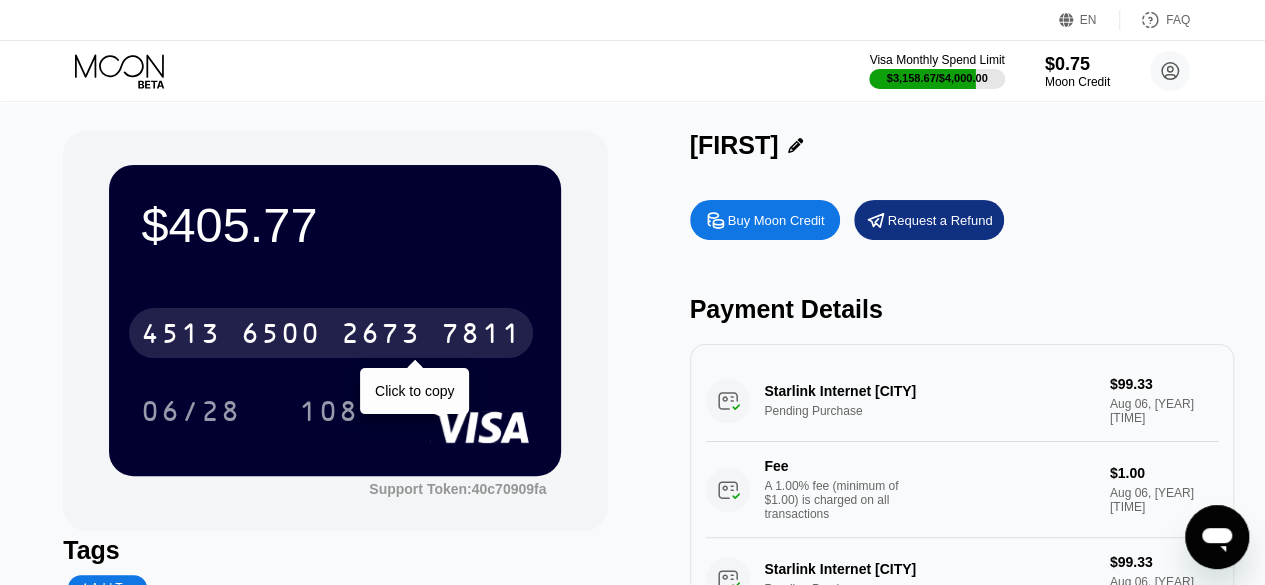 click on "2673" at bounding box center (381, 336) 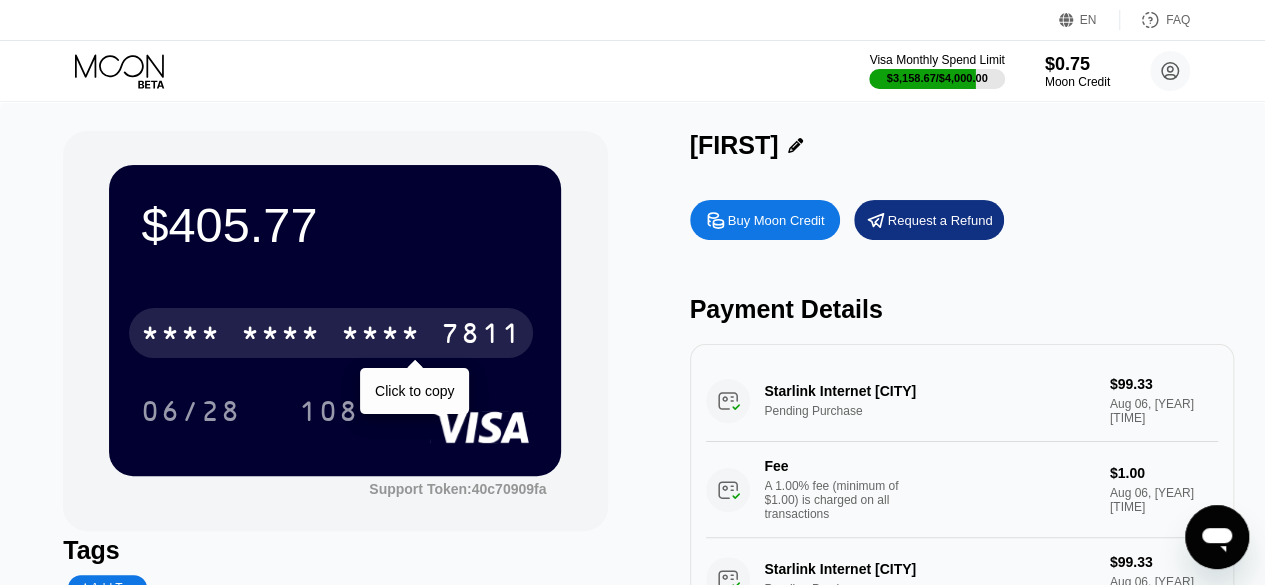 drag, startPoint x: 386, startPoint y: 343, endPoint x: 550, endPoint y: 349, distance: 164.10973 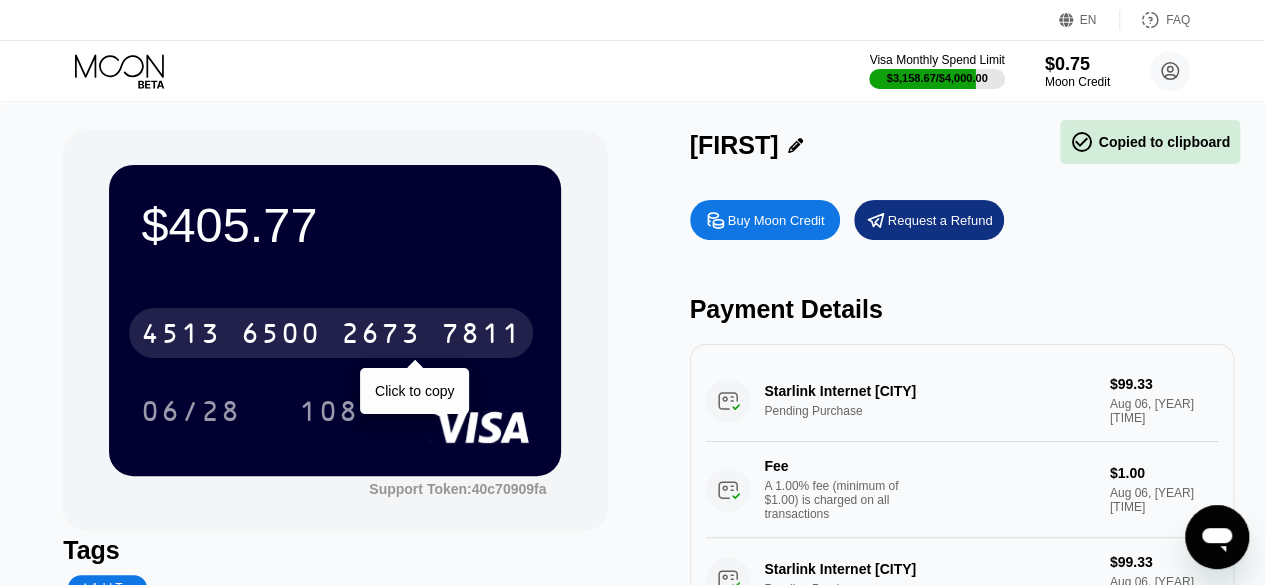 click on "$405.77 4513 6500 2673 7811 Click to copy 06/28 108 Support Token:  40c70909fa" at bounding box center (335, 331) 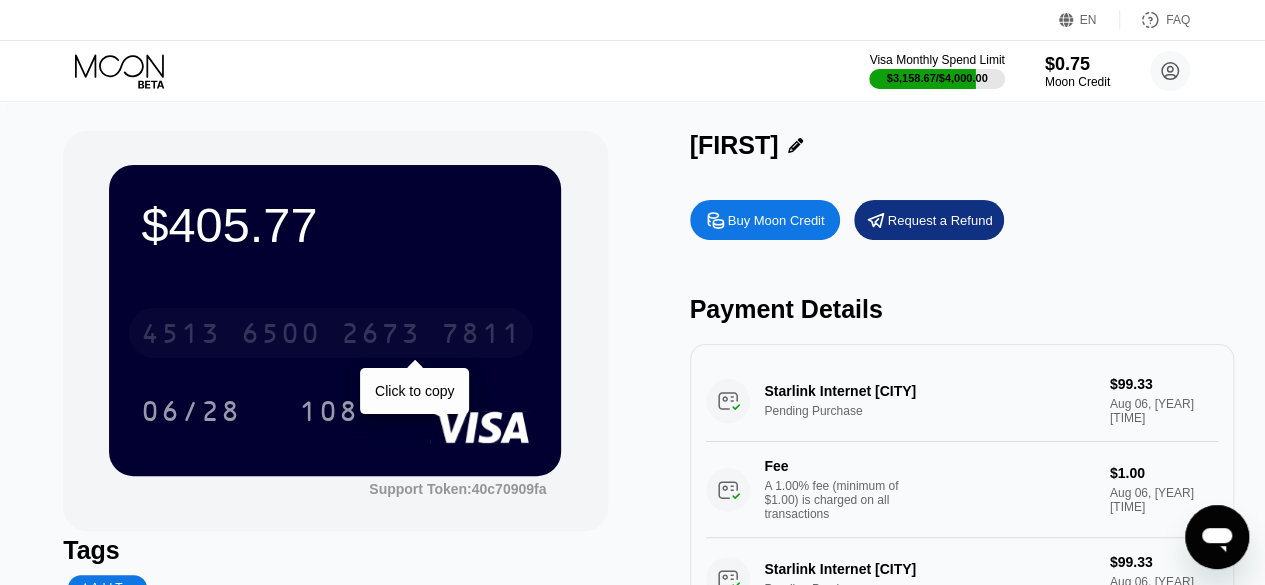 click on "4513 6500 2673 7811" at bounding box center (331, 333) 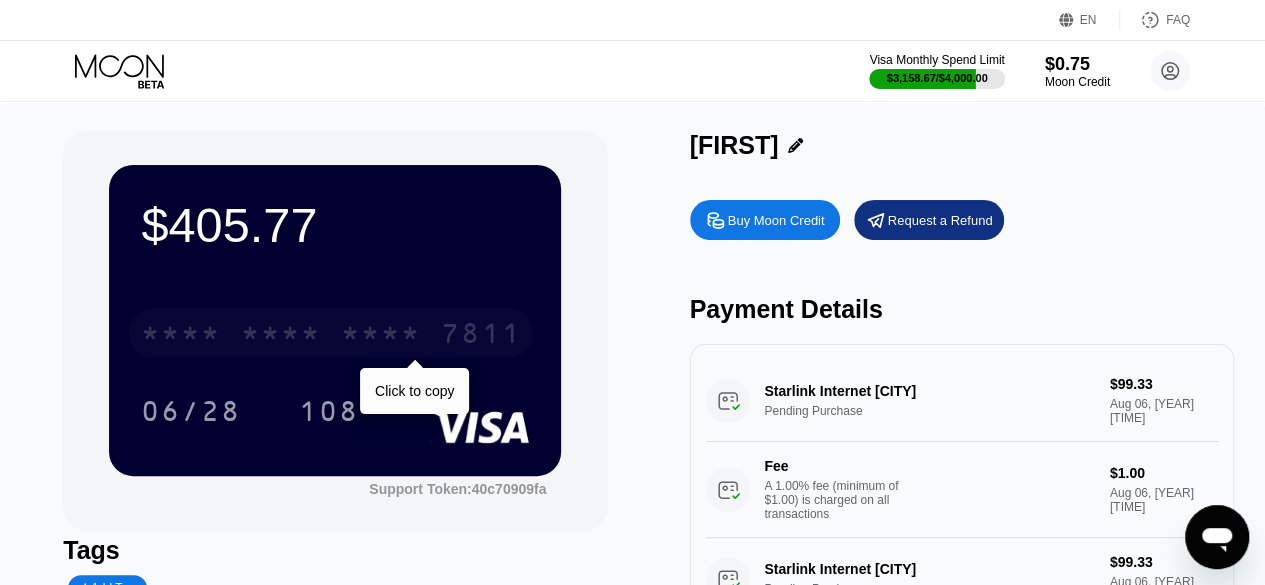 click on "* * * *" at bounding box center [381, 336] 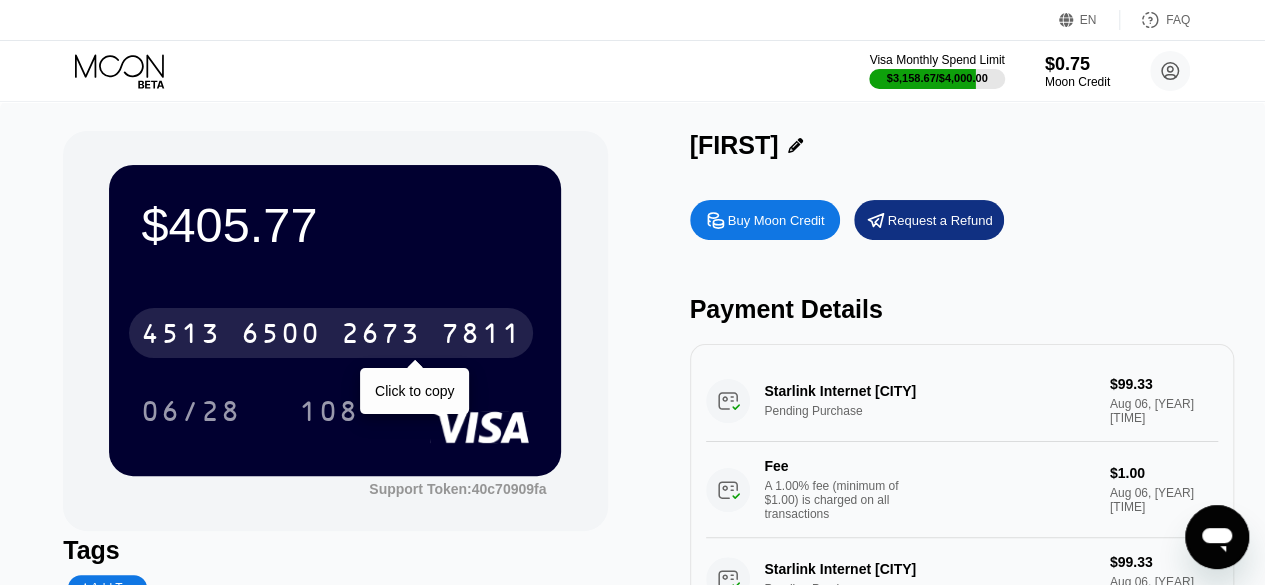 click on "2673" at bounding box center [381, 336] 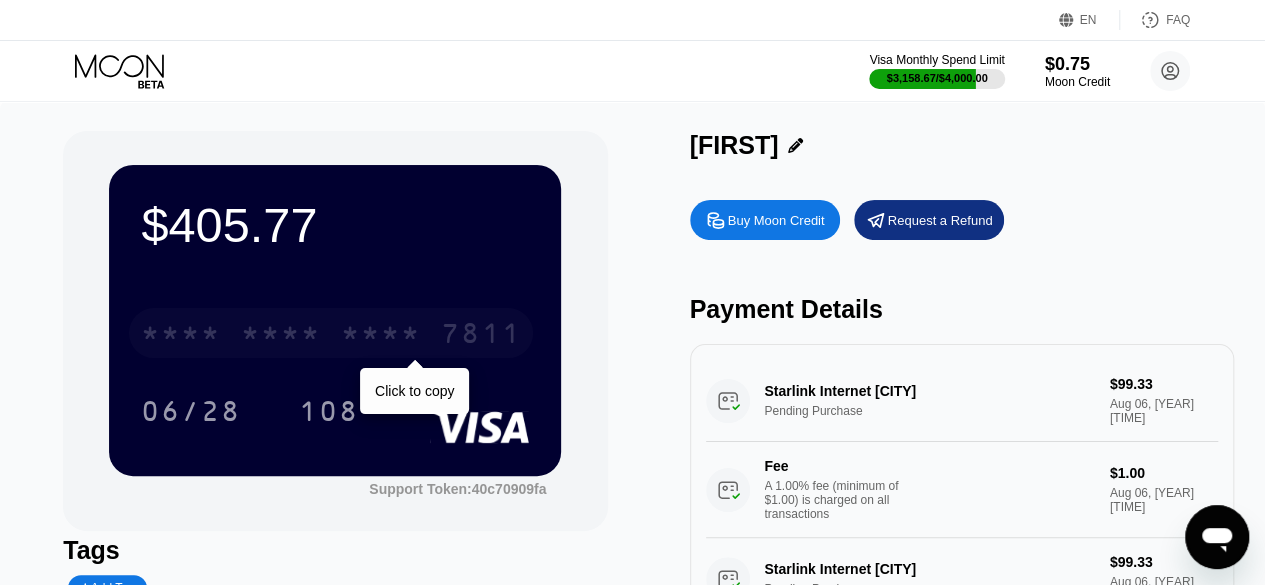 click on "* * * *" at bounding box center [381, 336] 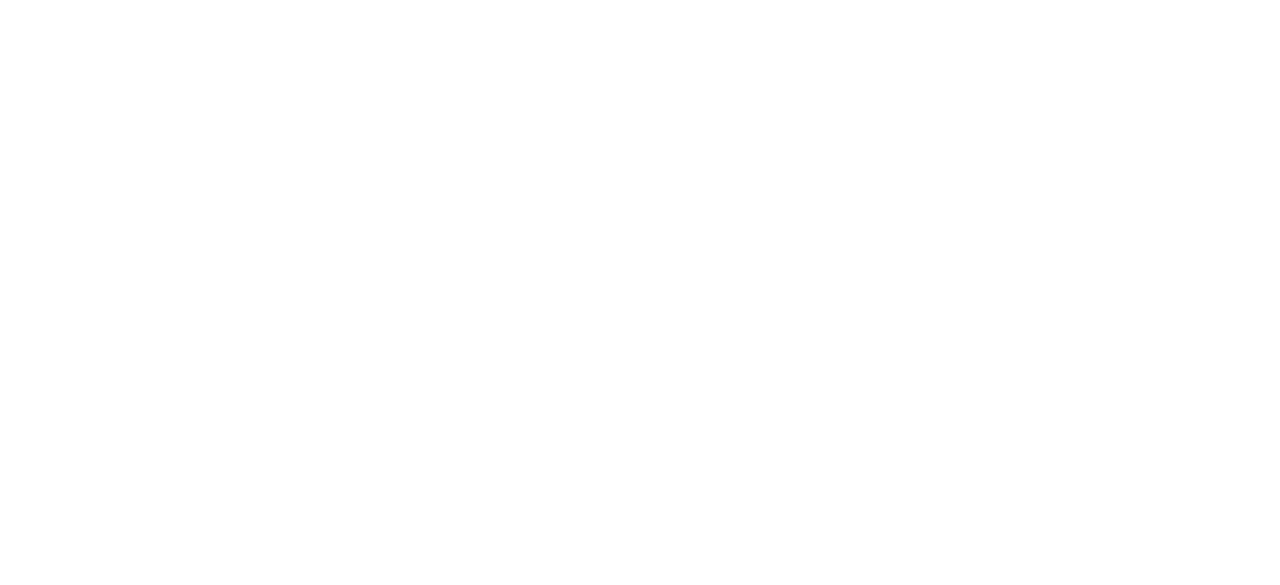 scroll, scrollTop: 0, scrollLeft: 0, axis: both 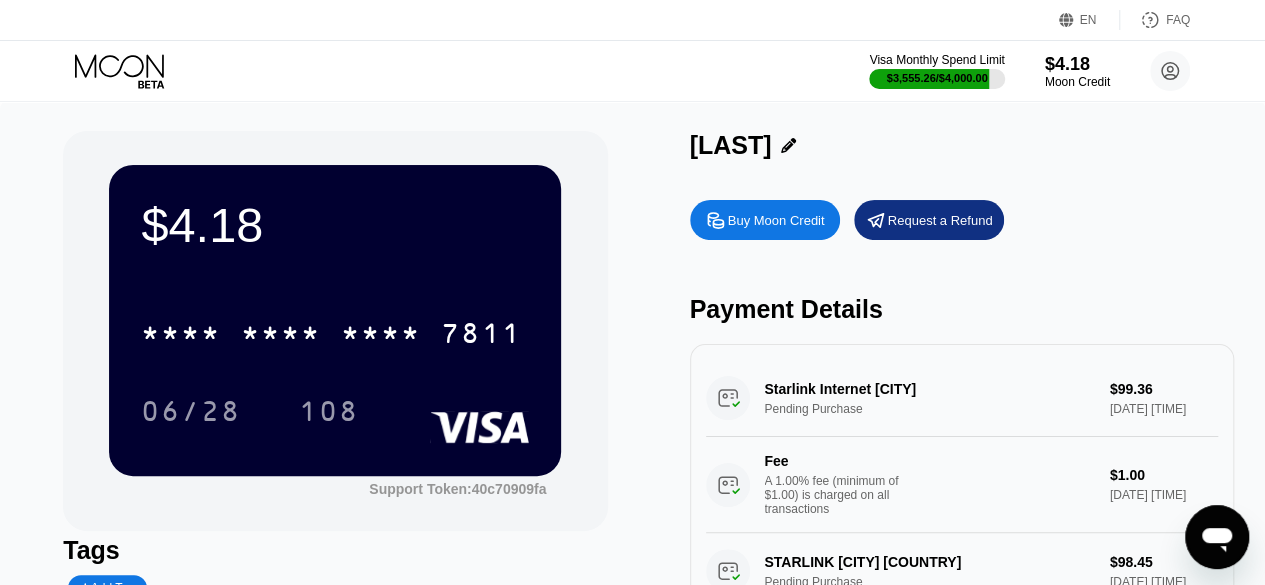 click on "Buy Moon Credit" at bounding box center [776, 220] 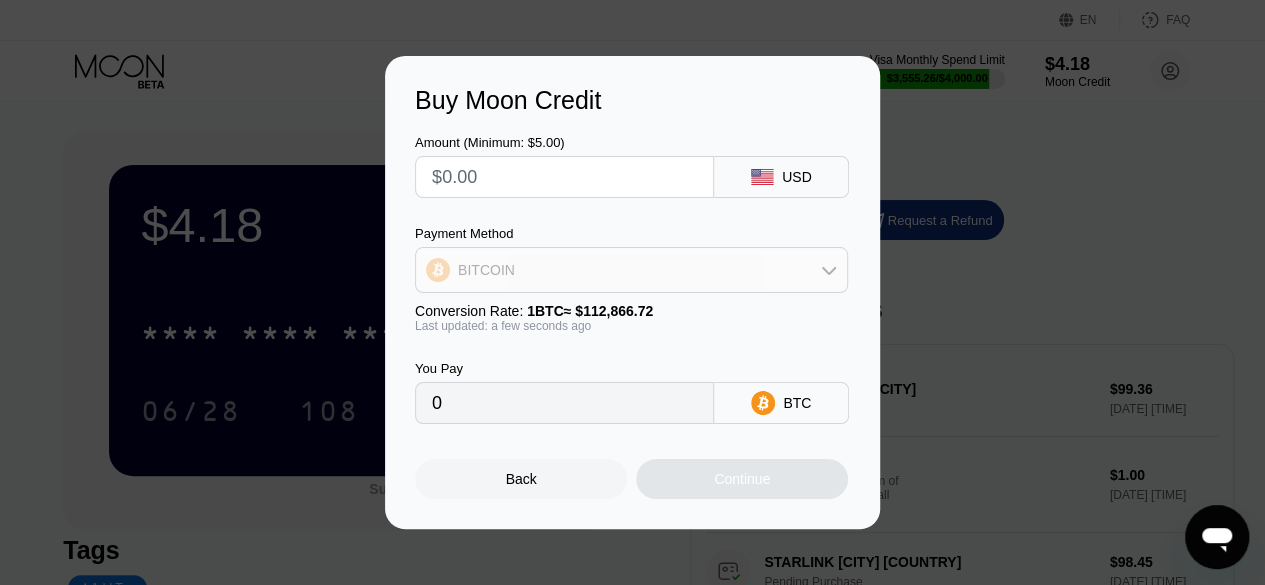 click on "BITCOIN" at bounding box center (631, 270) 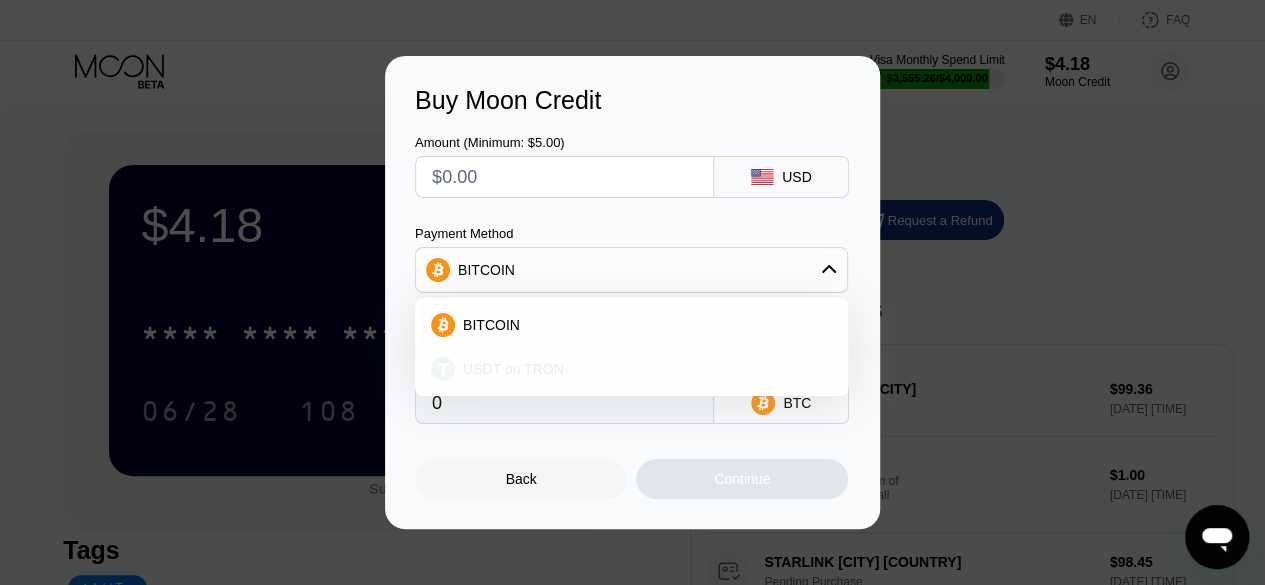 click on "USDT on TRON" at bounding box center (643, 369) 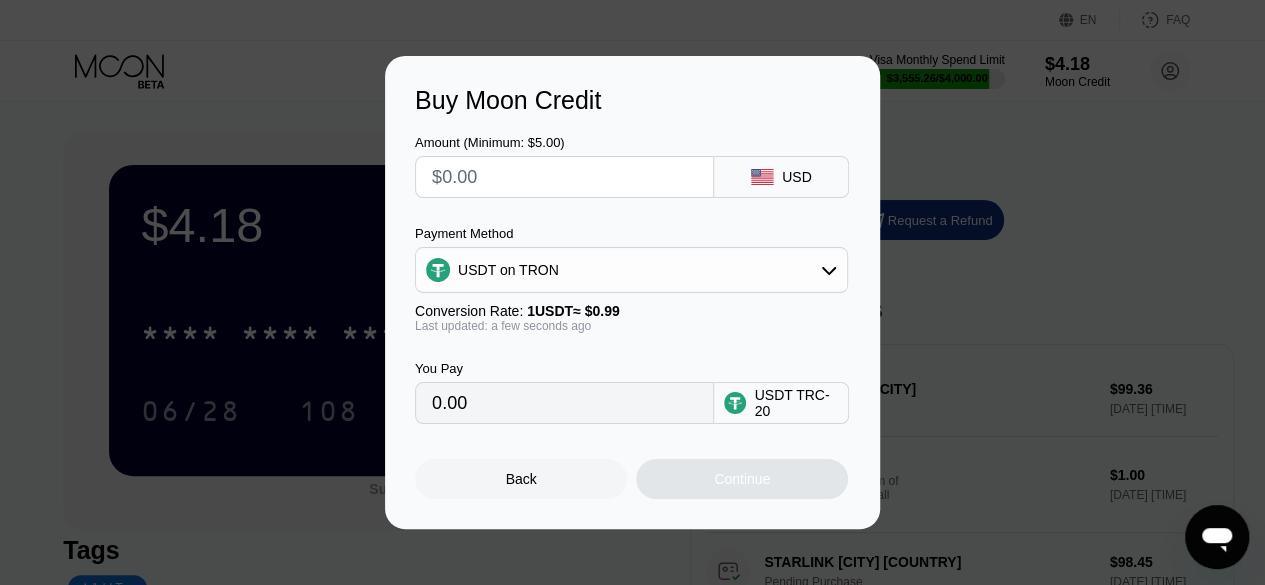 click at bounding box center [564, 177] 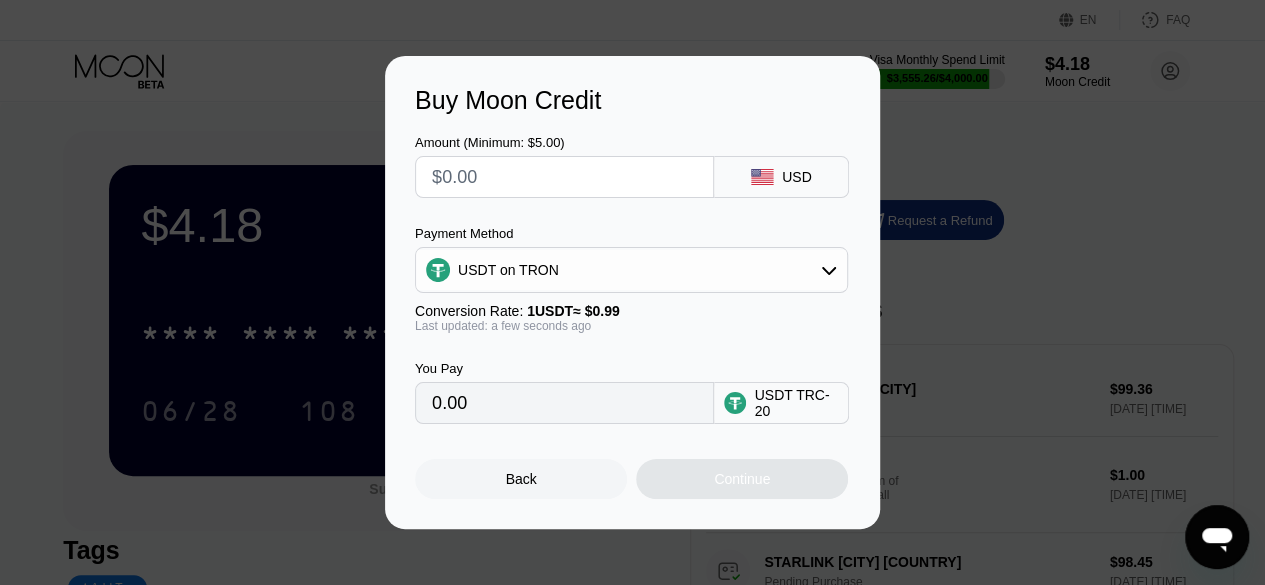 type on "$6" 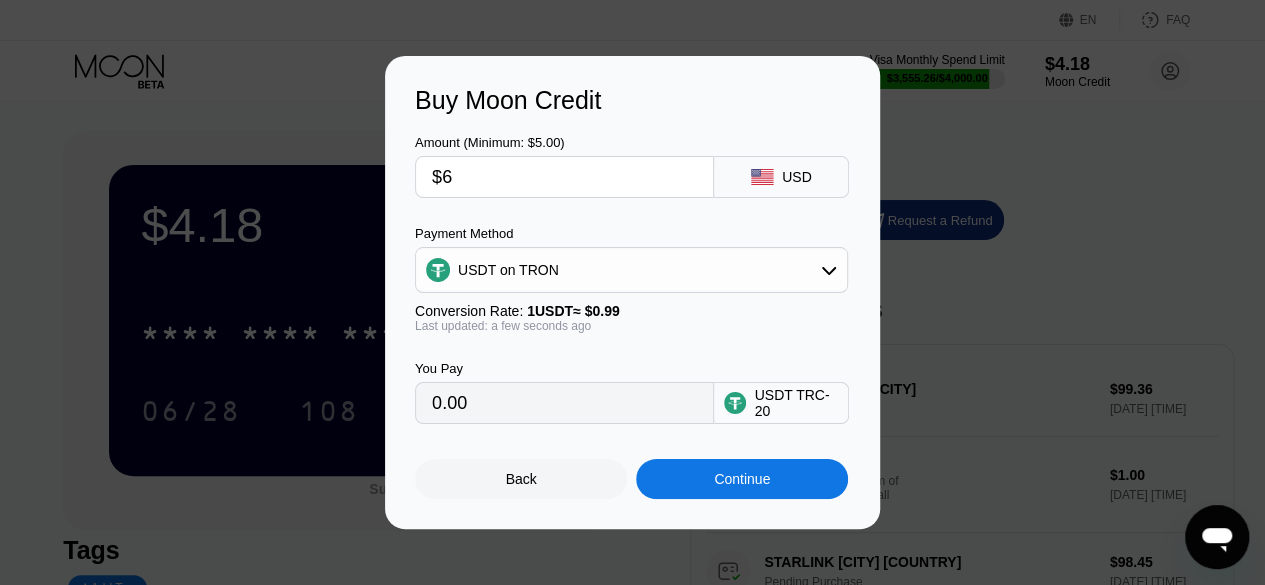 type on "6.06" 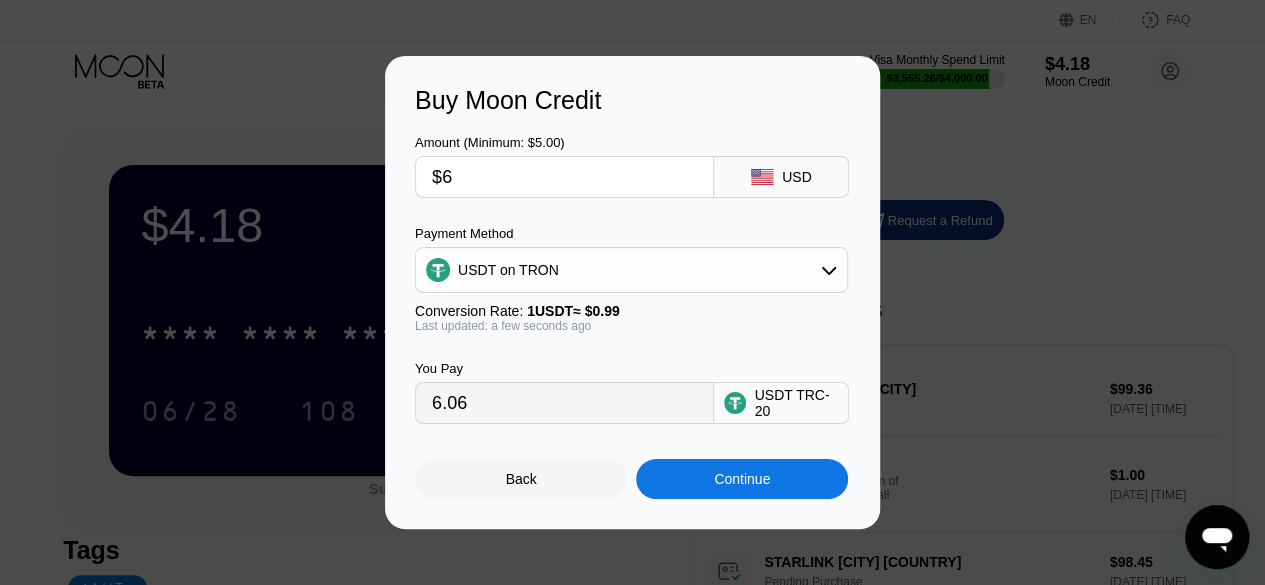 type on "$60" 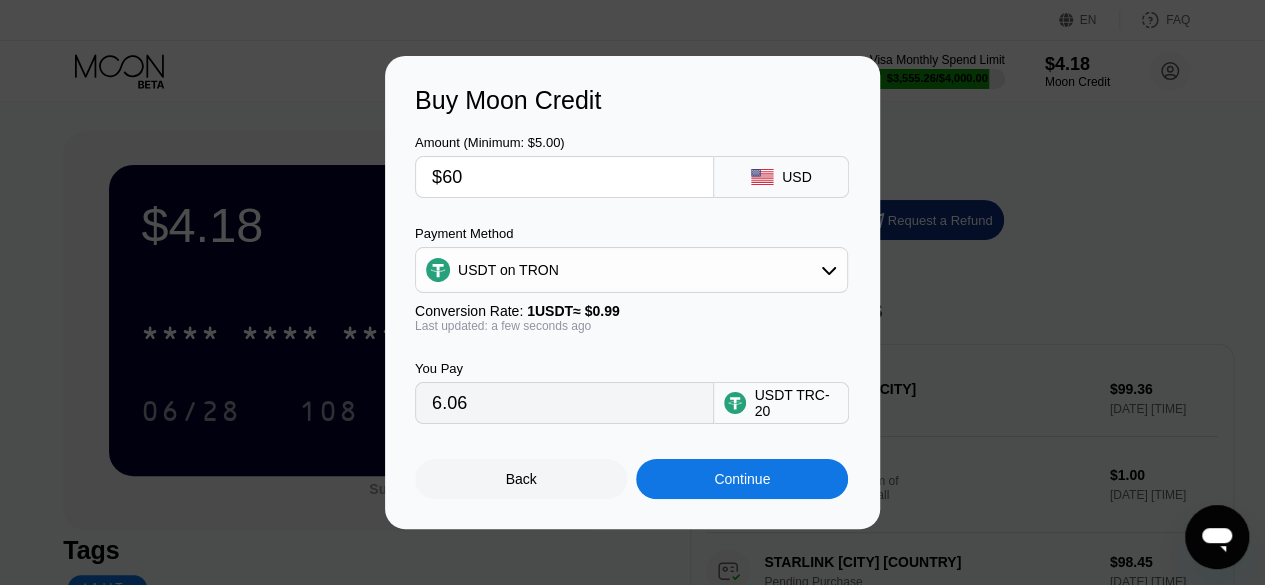 type on "60.61" 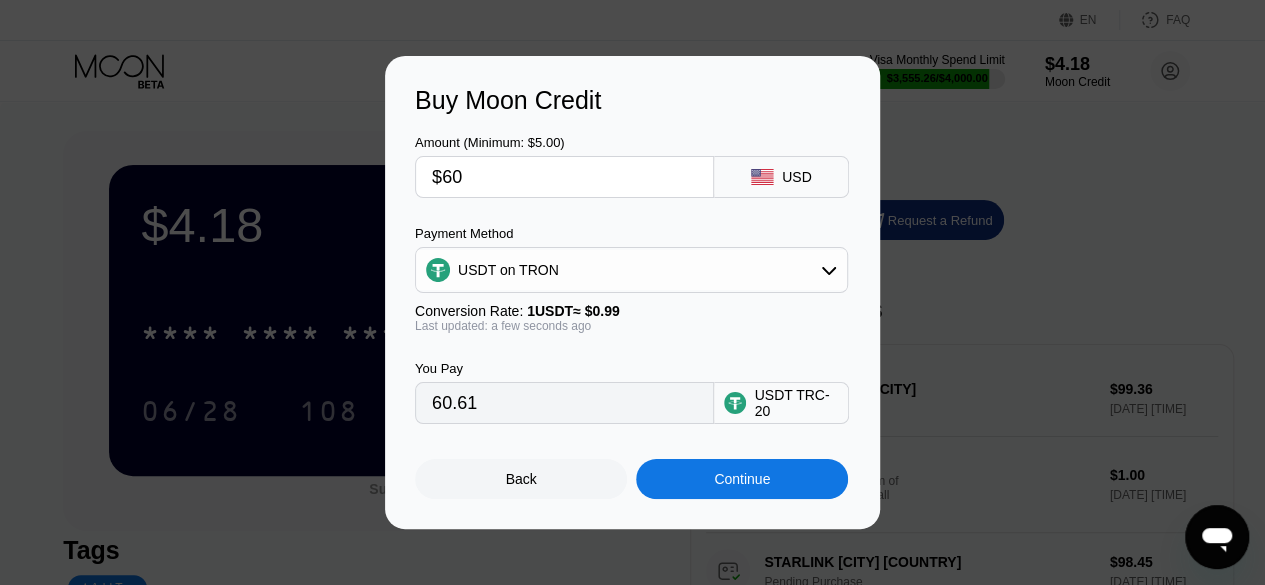 type on "$600" 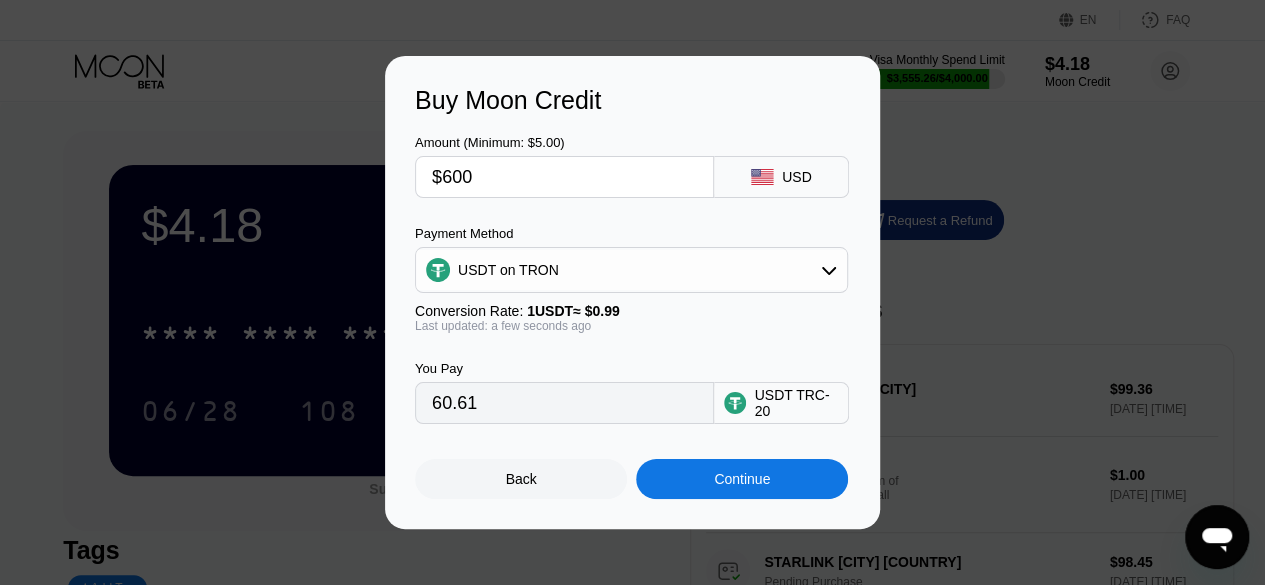 type on "606.06" 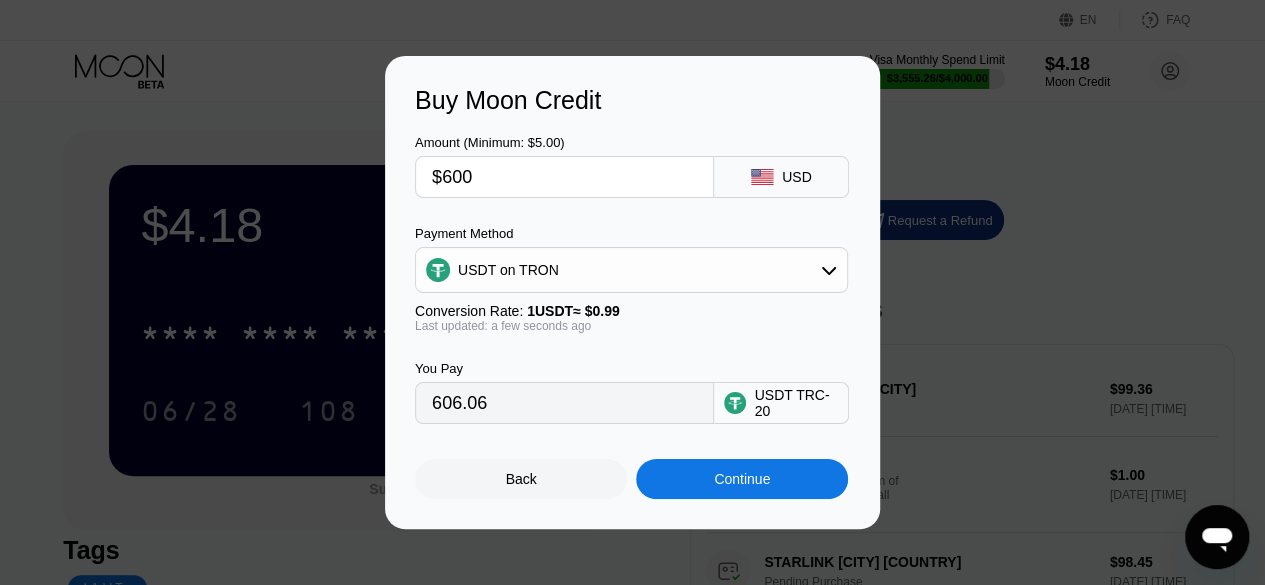 type on "$60" 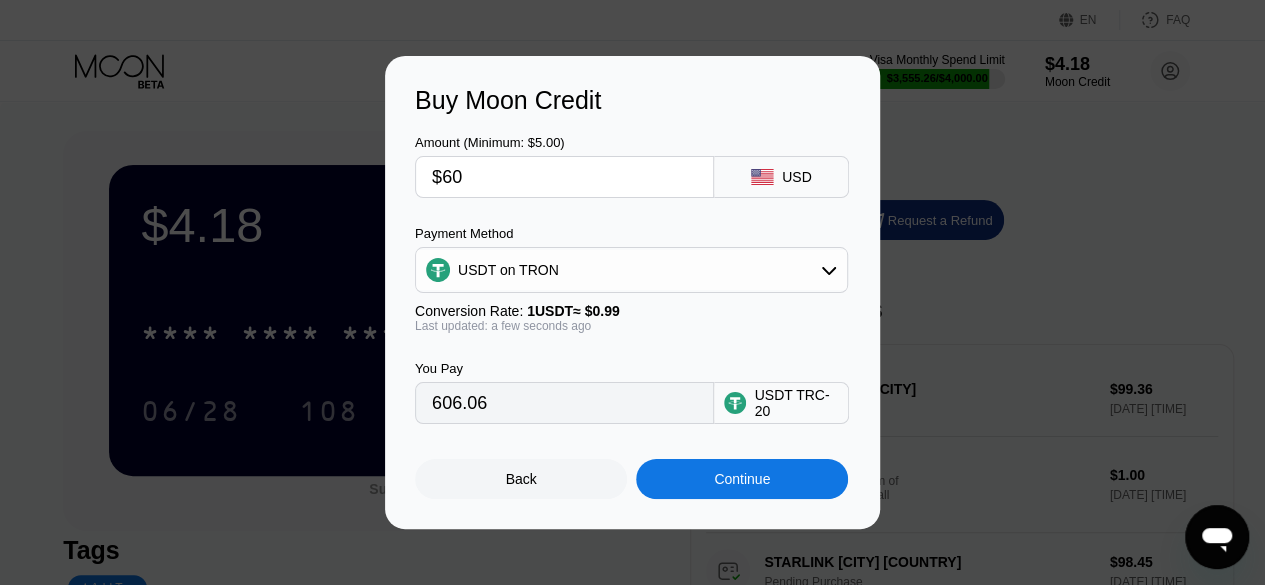 type on "60.61" 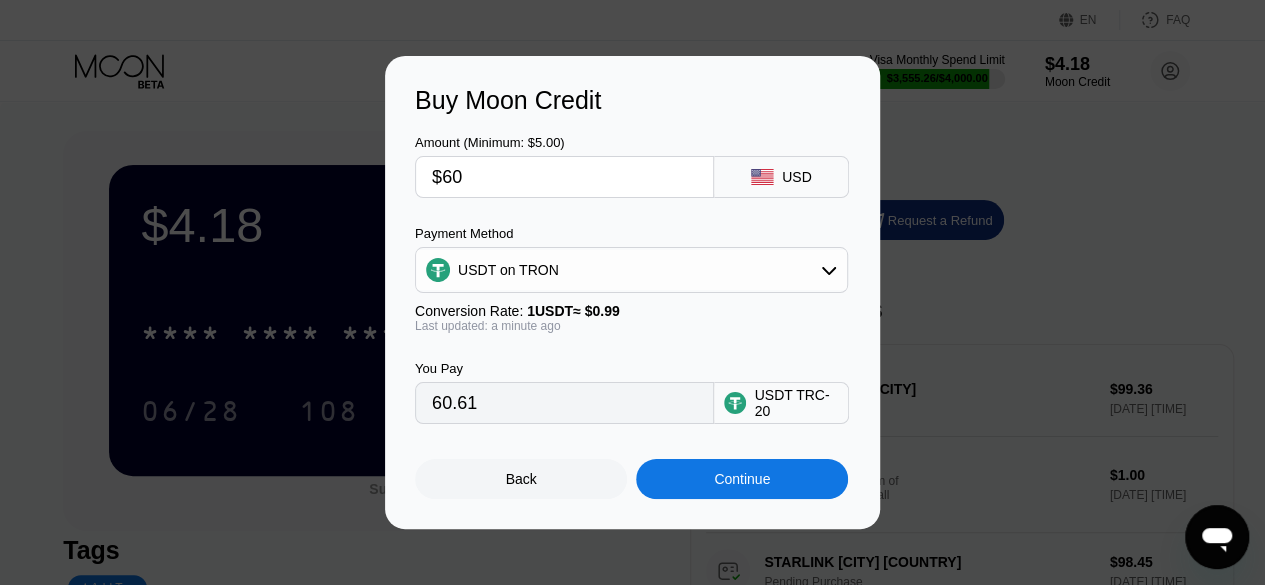 click on "$60" at bounding box center [564, 177] 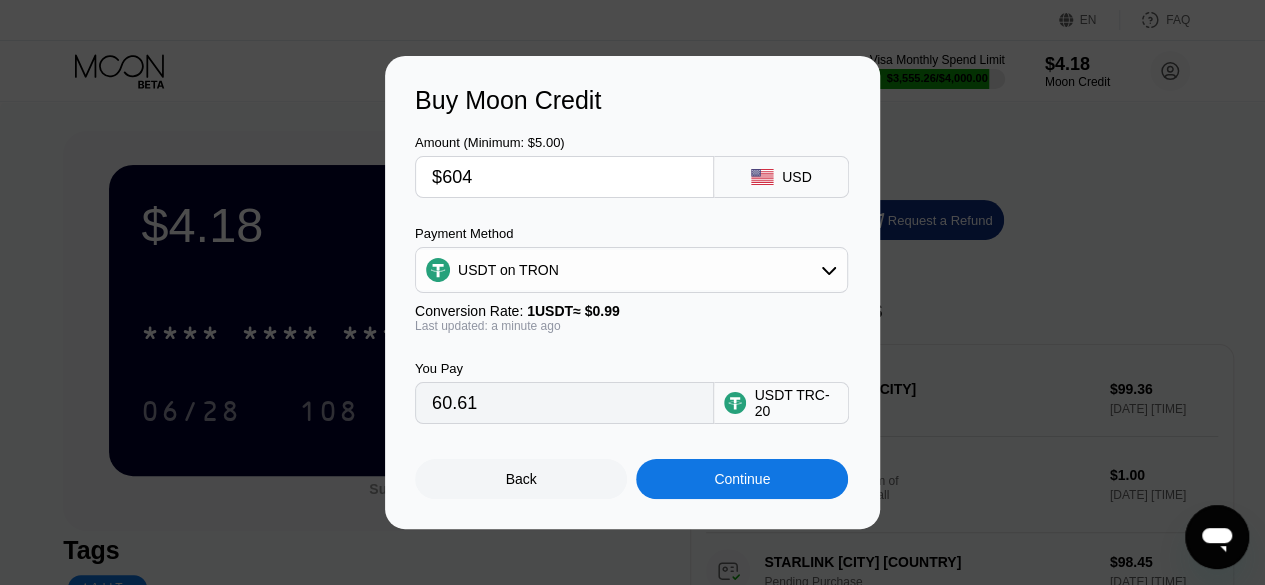 type on "610.10" 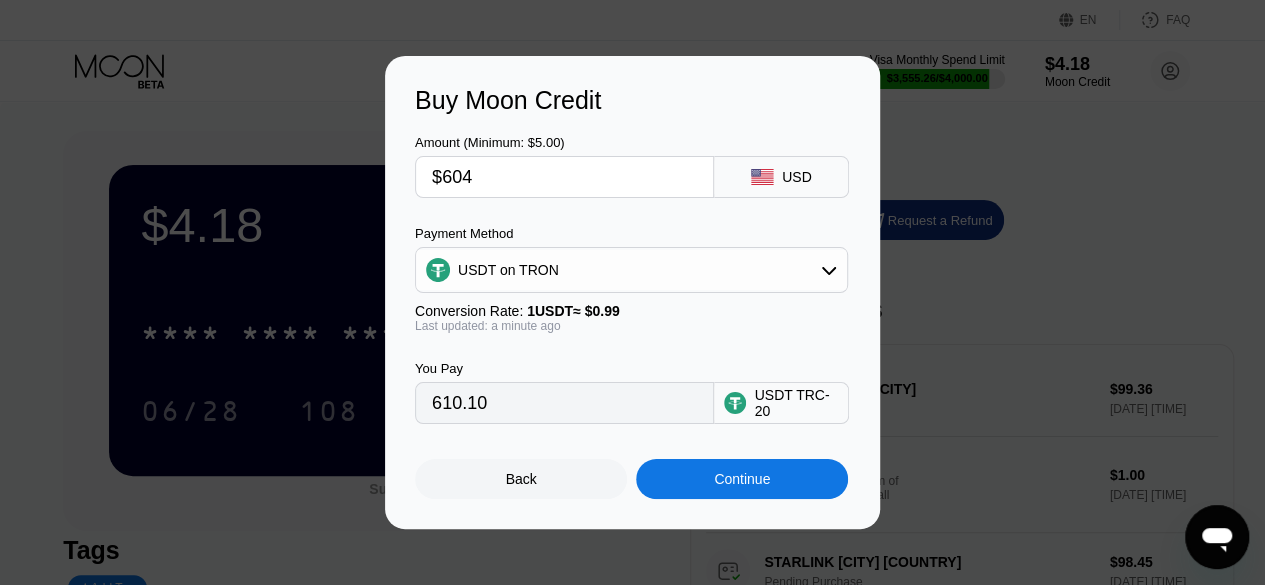 type on "$604" 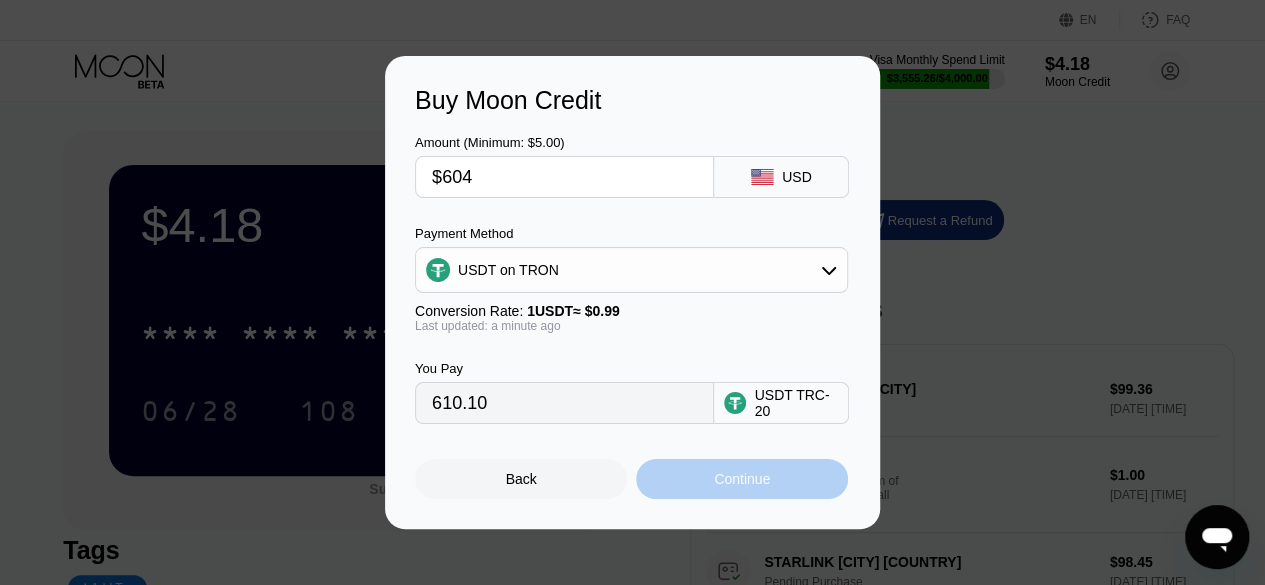 click on "Continue" at bounding box center (742, 479) 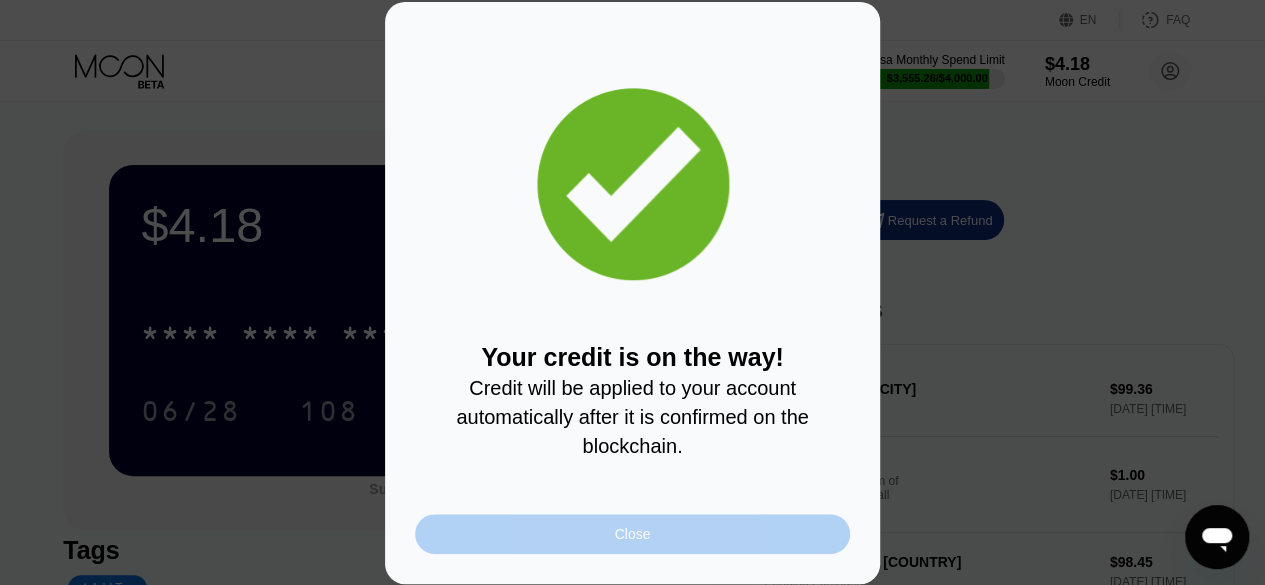 click on "Close" at bounding box center (632, 534) 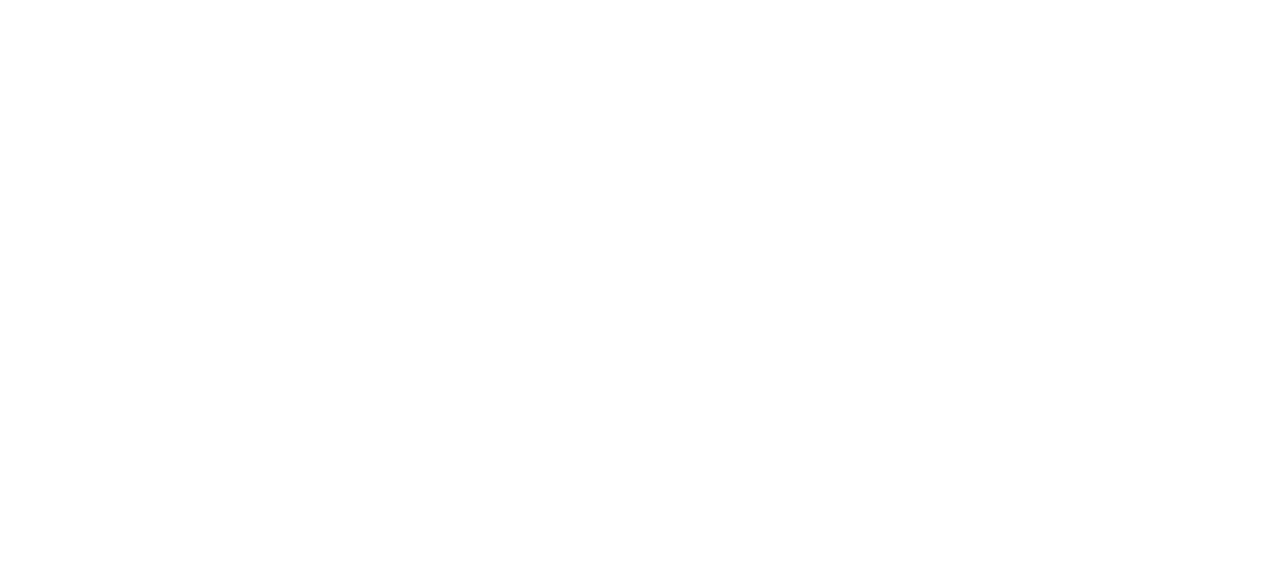 scroll, scrollTop: 0, scrollLeft: 0, axis: both 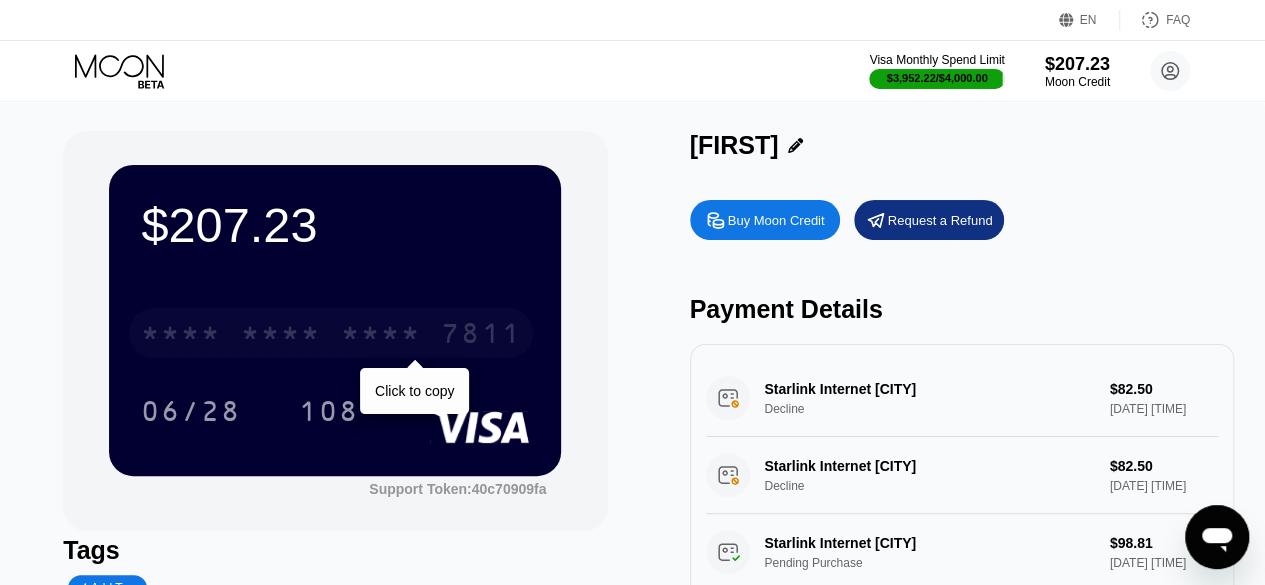 click on "* * * *" at bounding box center [381, 336] 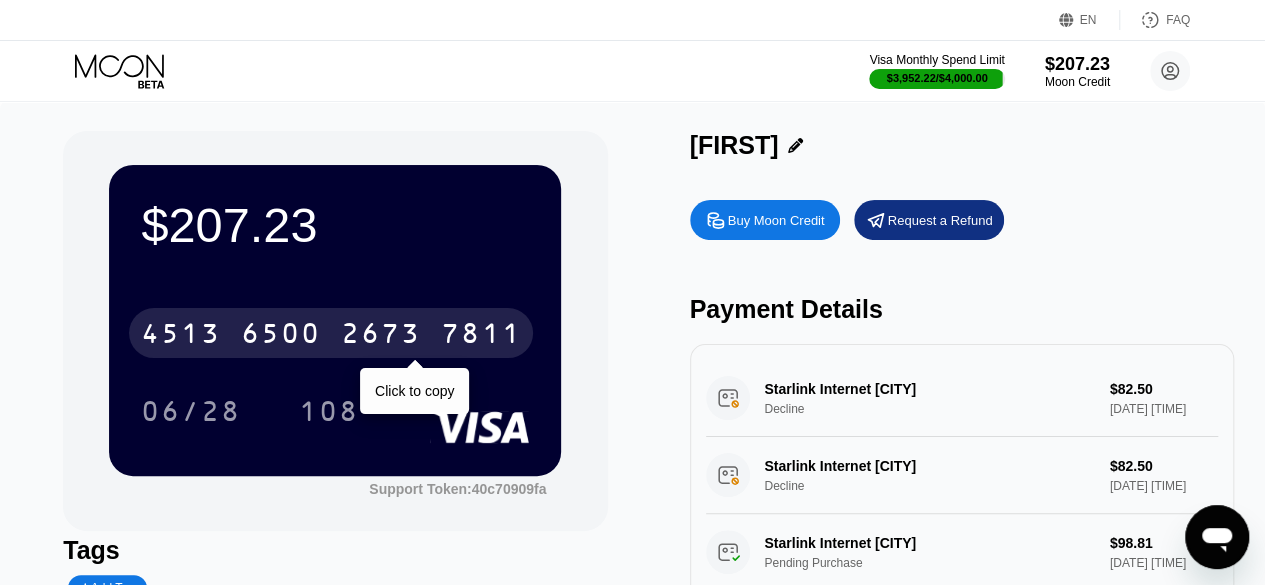 click on "6500" at bounding box center (281, 336) 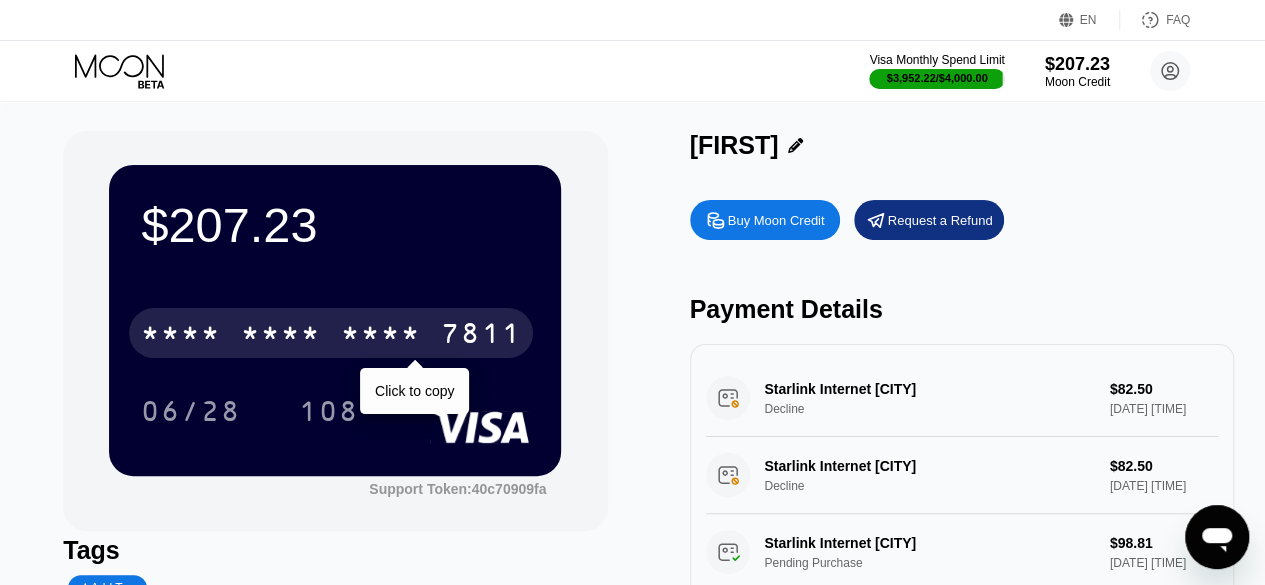 click on "* * * *" at bounding box center [381, 336] 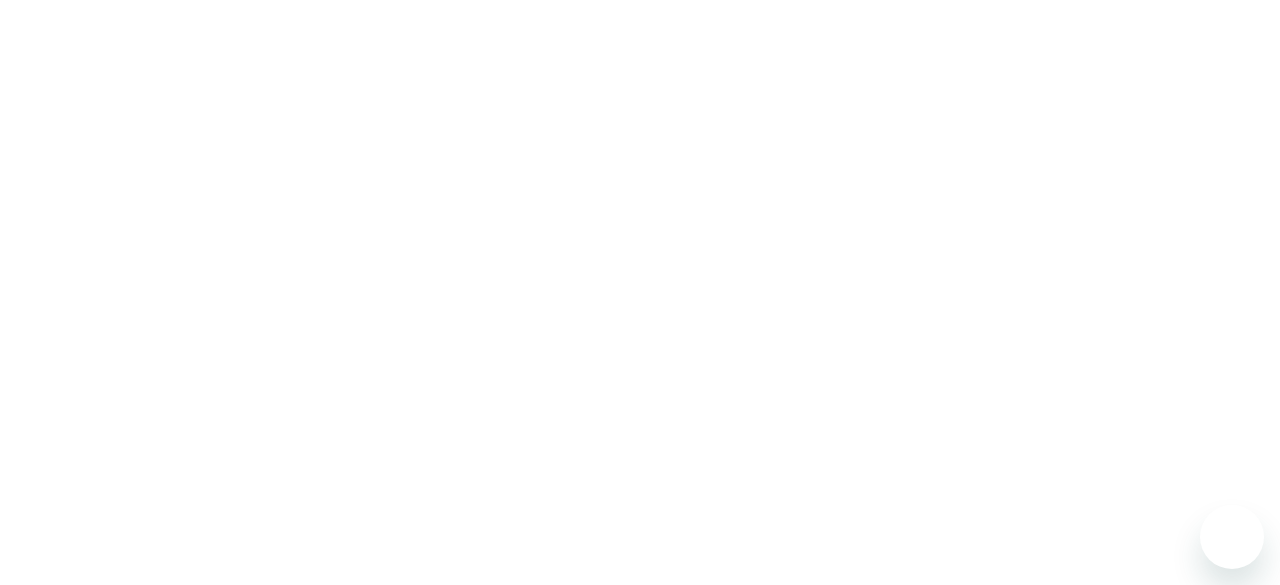 scroll, scrollTop: 0, scrollLeft: 0, axis: both 